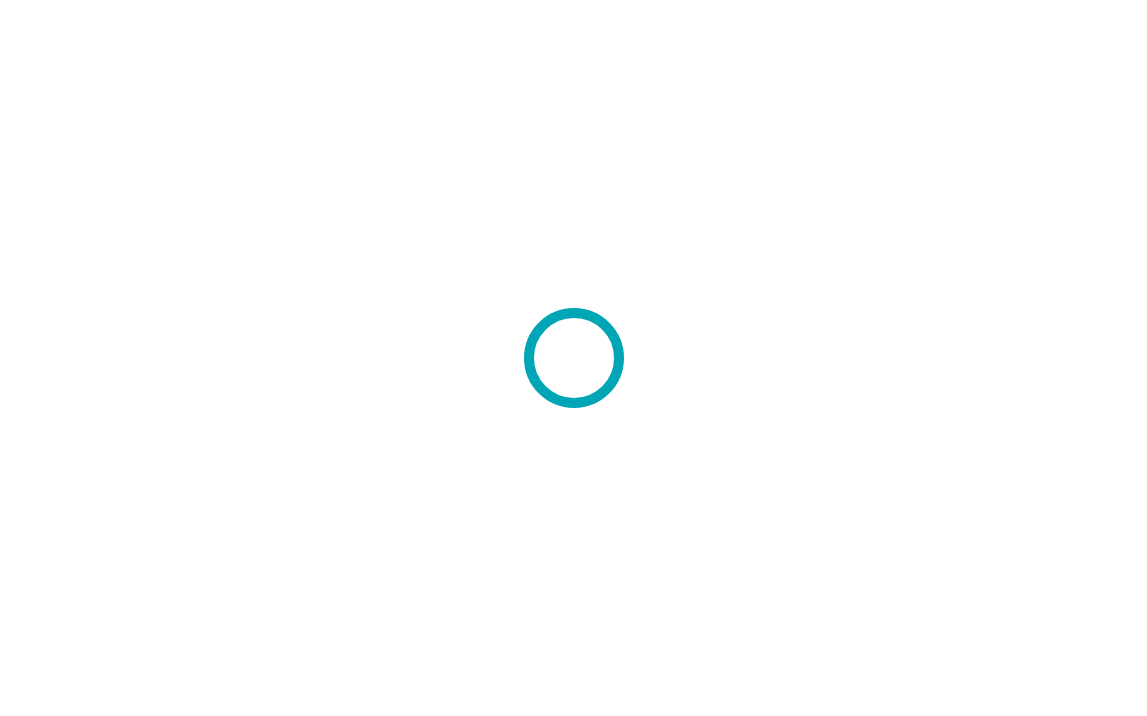 scroll, scrollTop: 0, scrollLeft: 0, axis: both 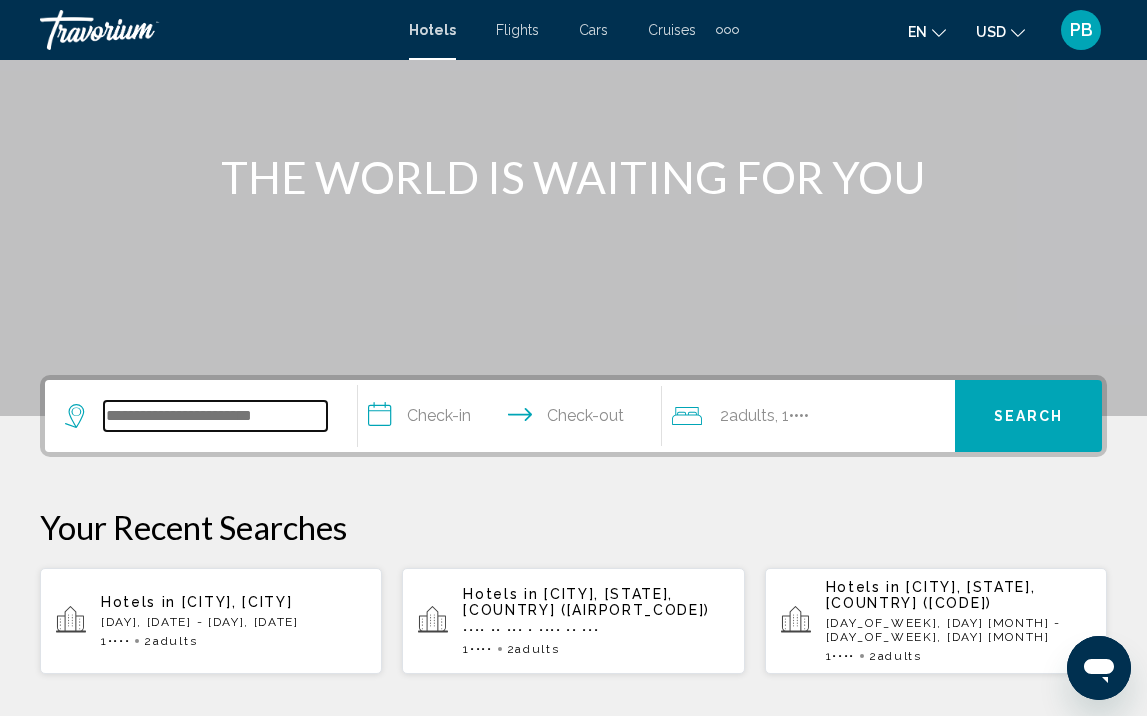 click at bounding box center [215, 416] 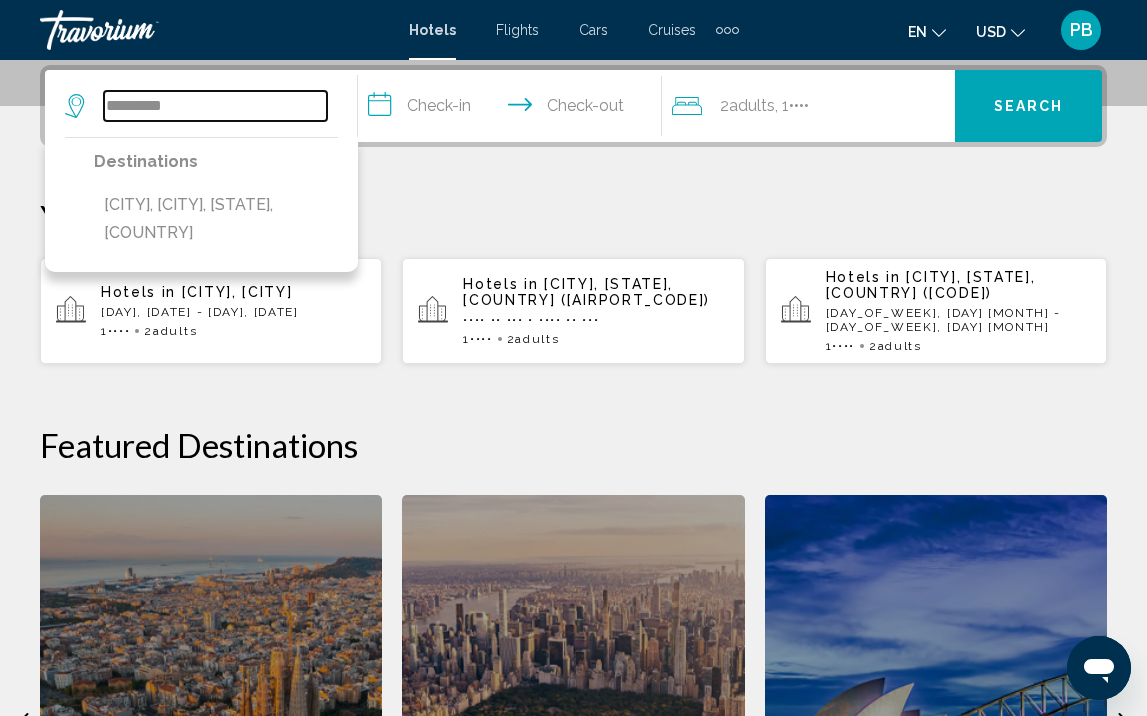 type on "*********" 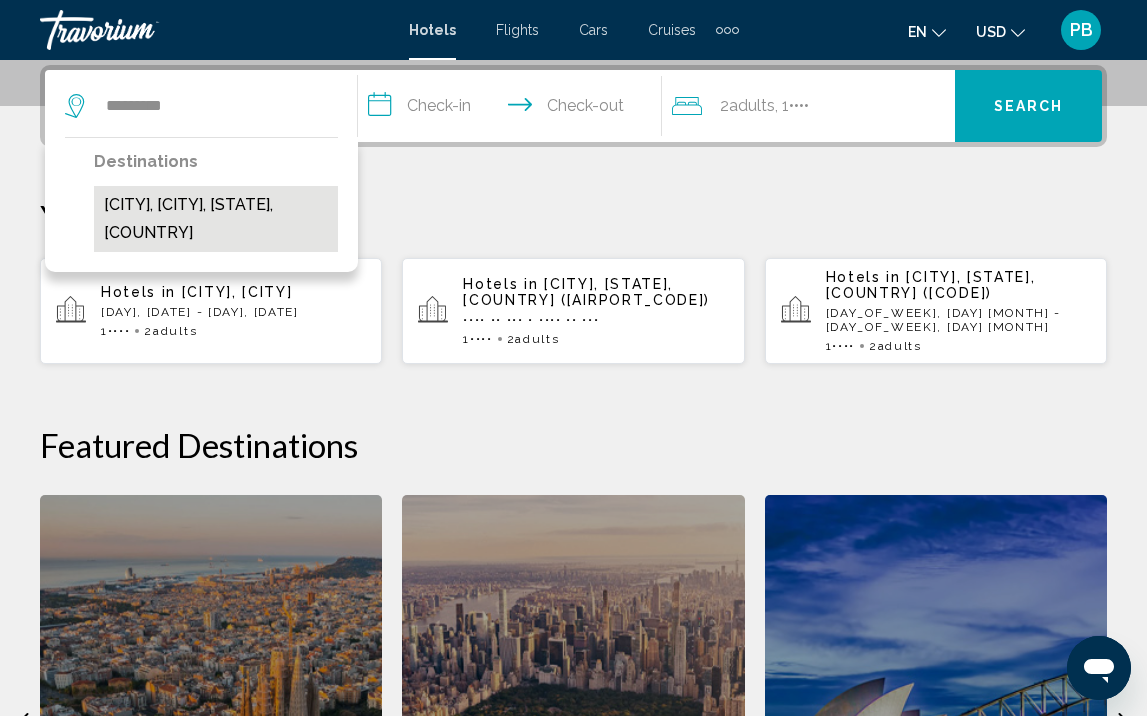 drag, startPoint x: 176, startPoint y: 418, endPoint x: 157, endPoint y: 206, distance: 212.84972 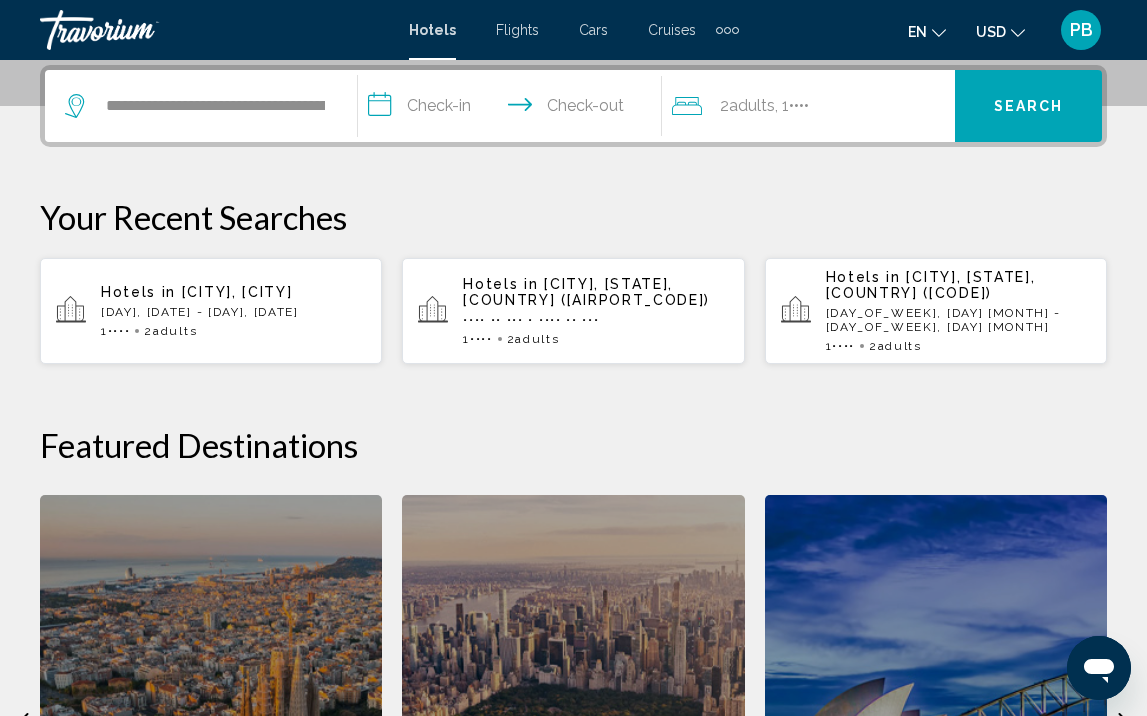 click on "•••••••••••••••••••••••••••••••••••••••••" at bounding box center [513, 109] 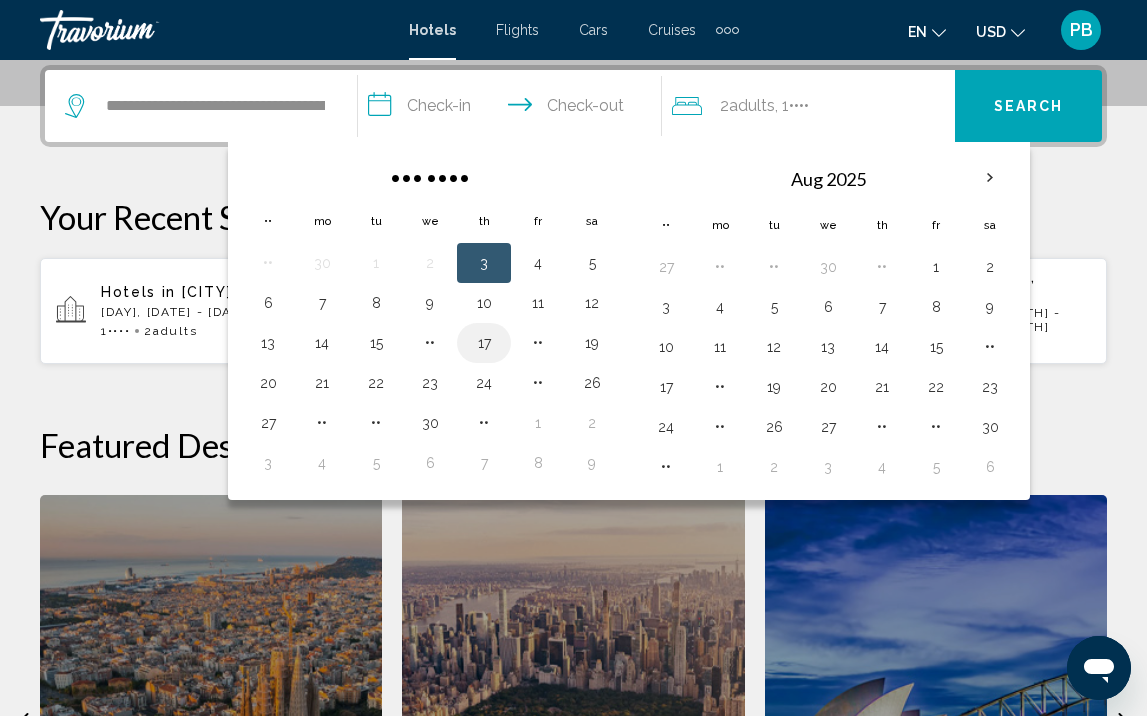 click on "17" at bounding box center [484, 343] 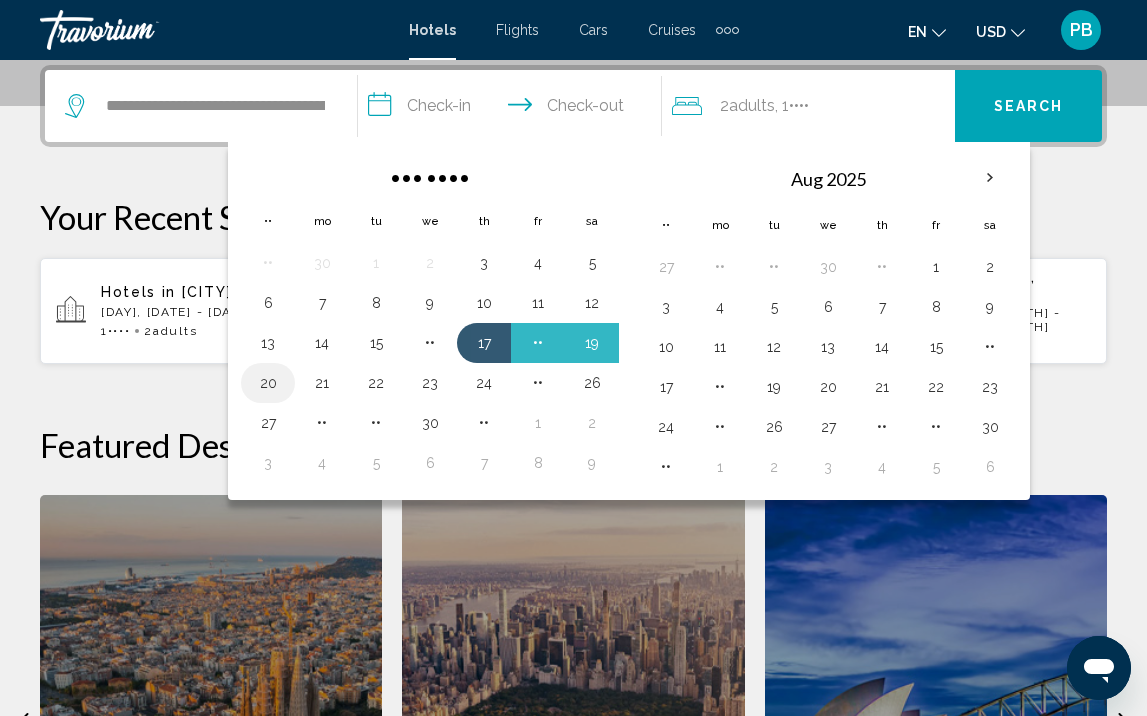 click on "20" at bounding box center (268, 383) 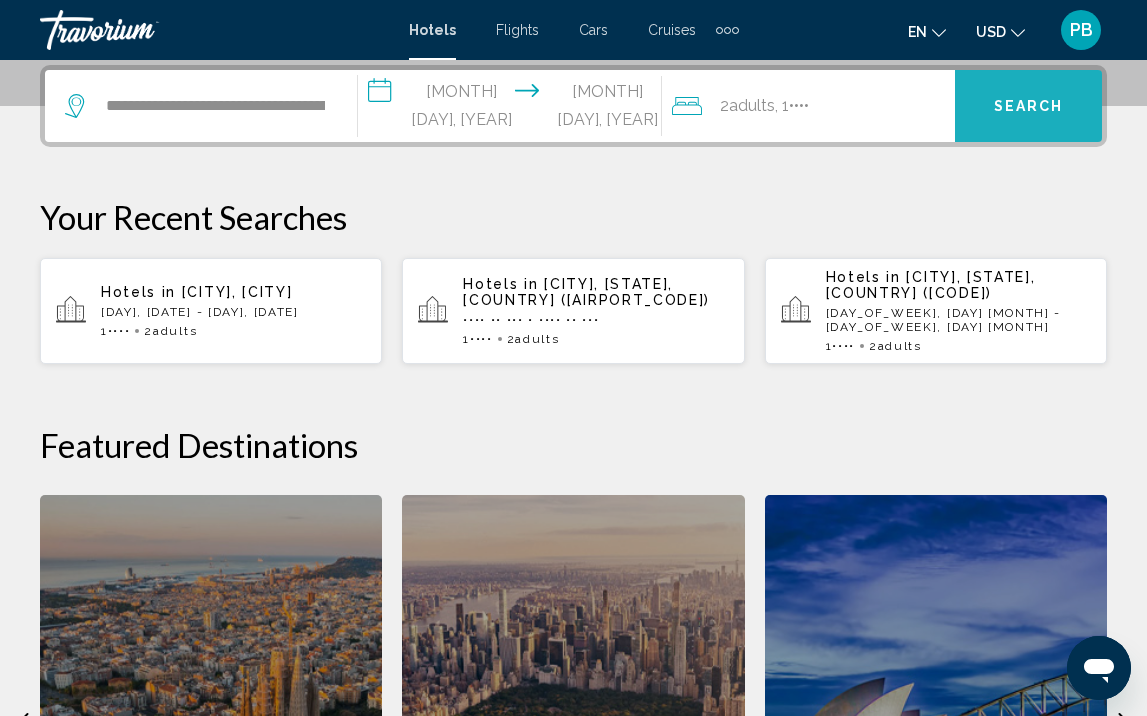 click on "Search" at bounding box center (1029, 107) 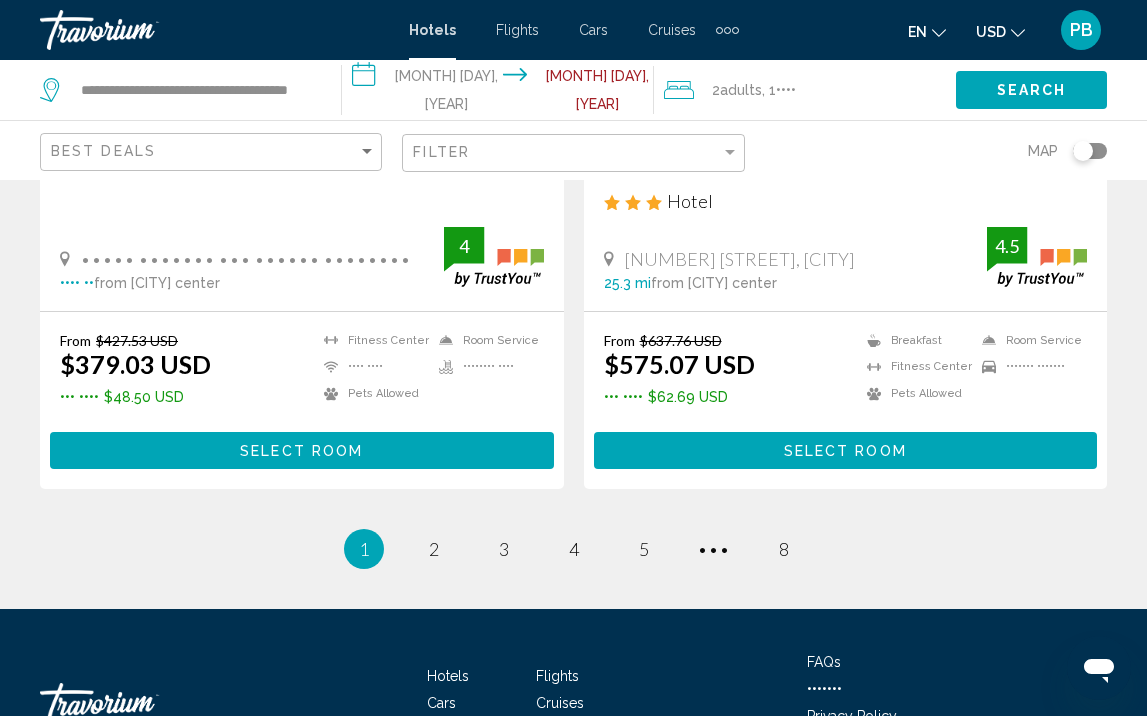 scroll, scrollTop: 4128, scrollLeft: 0, axis: vertical 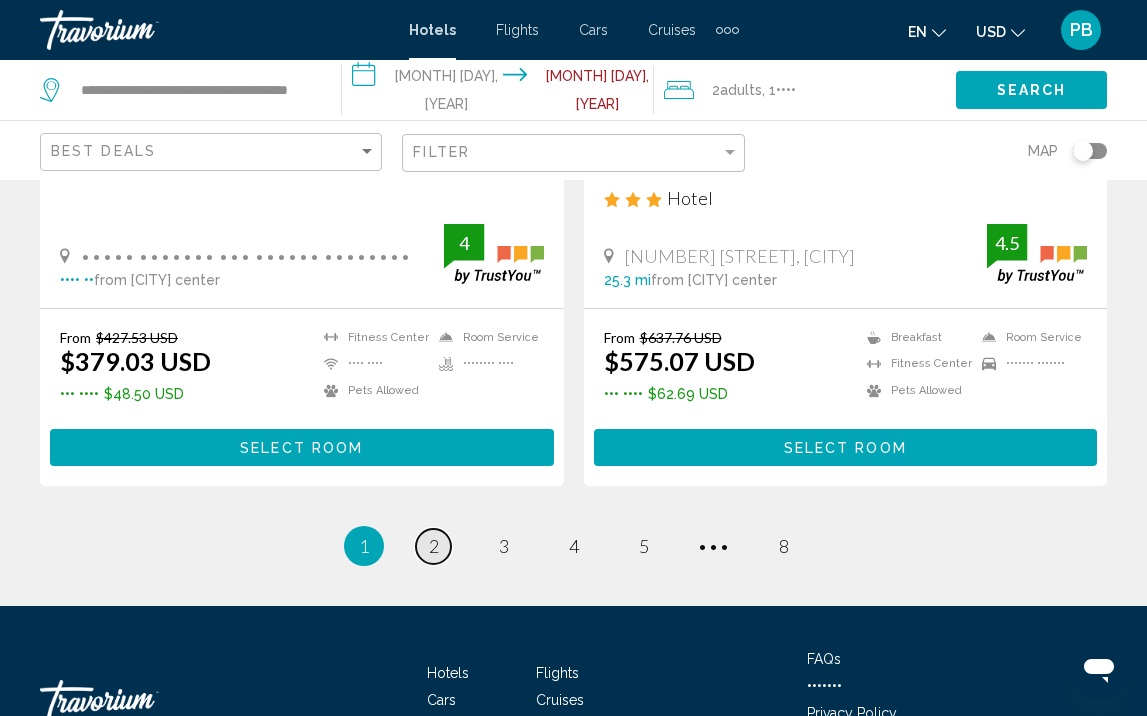click on "2" at bounding box center (434, 546) 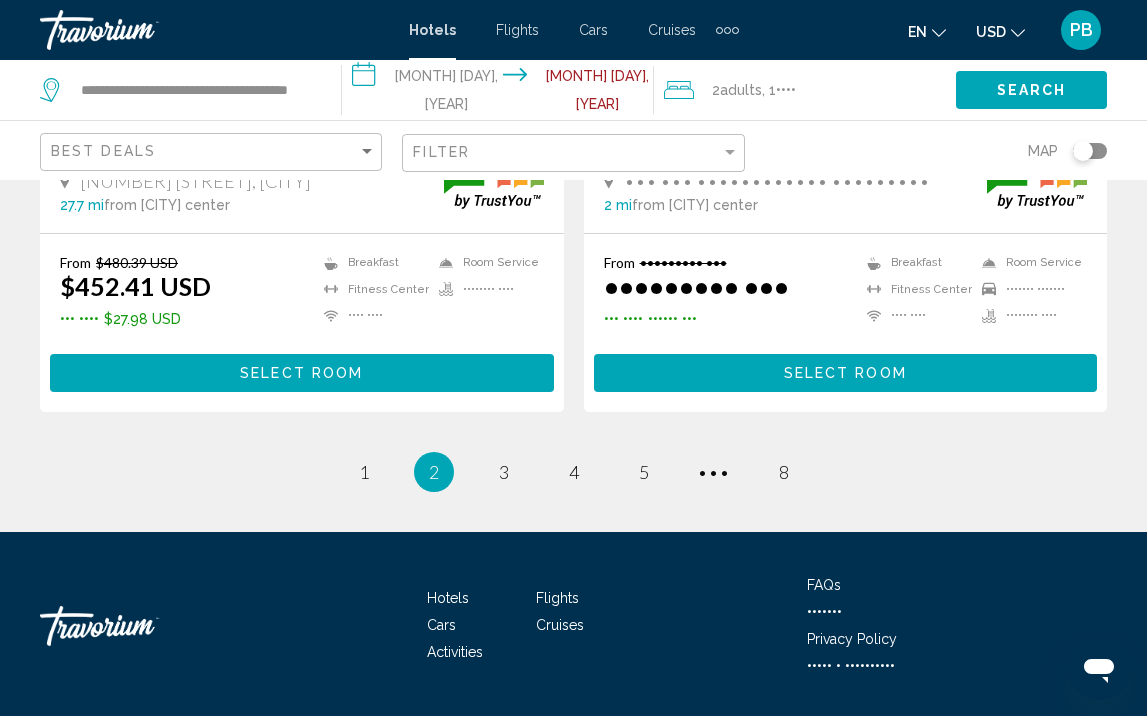 scroll, scrollTop: 4170, scrollLeft: 0, axis: vertical 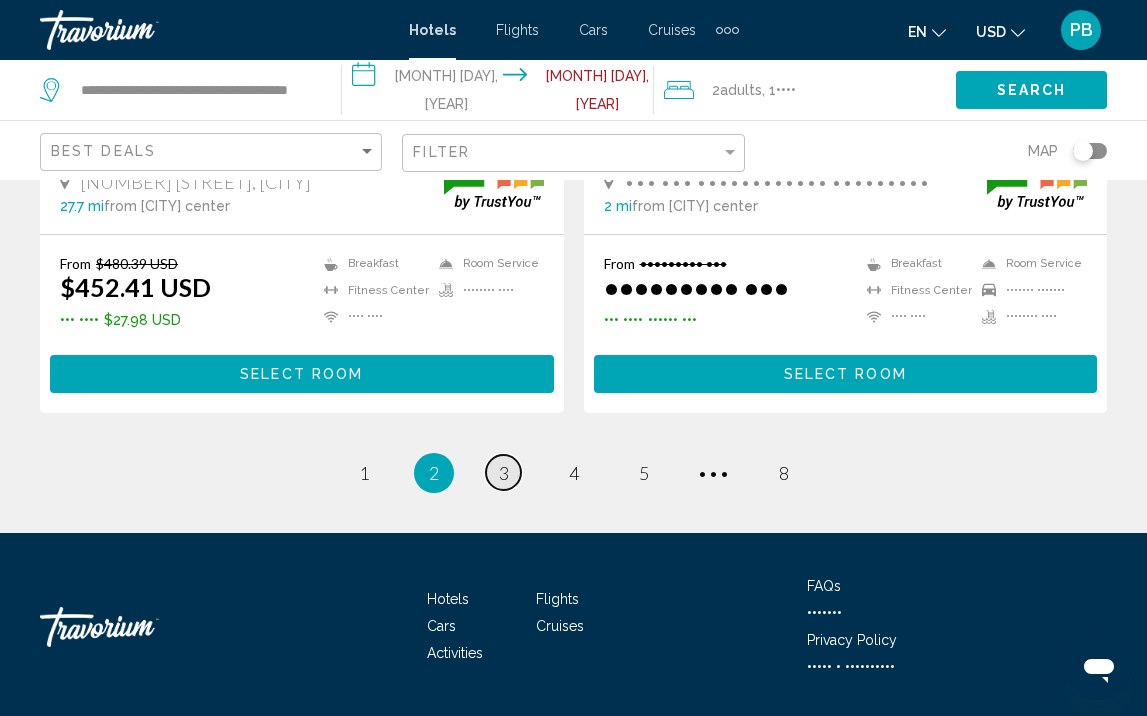 click on "3" at bounding box center (364, 473) 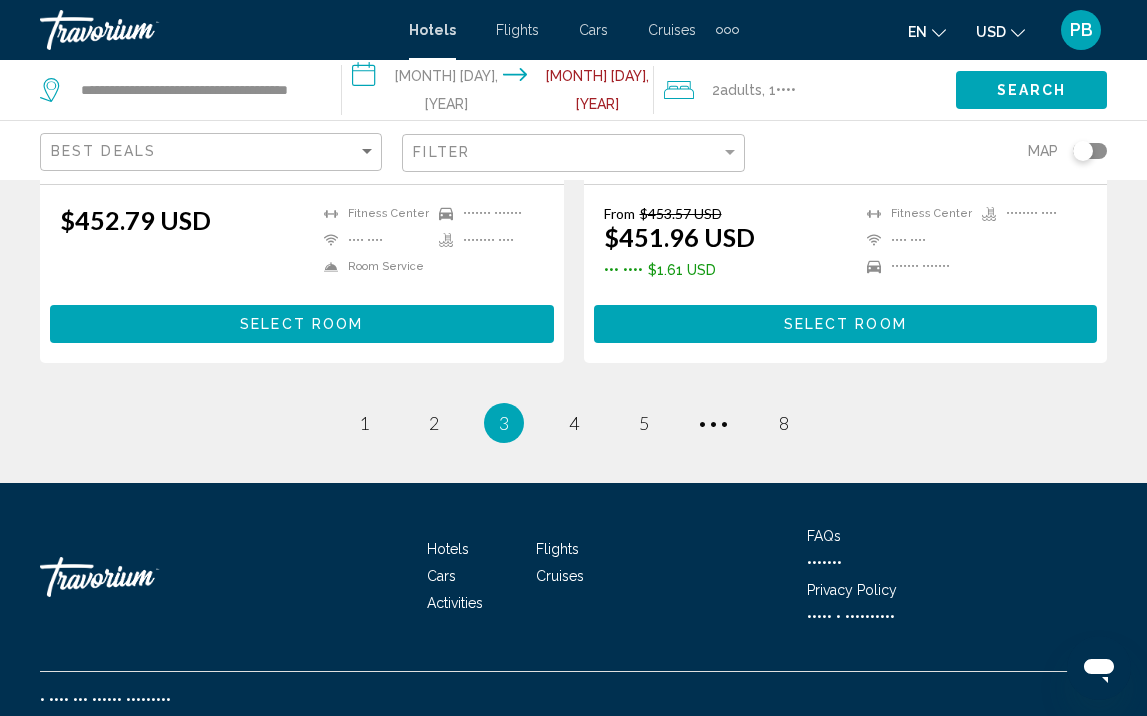 scroll, scrollTop: 4195, scrollLeft: 0, axis: vertical 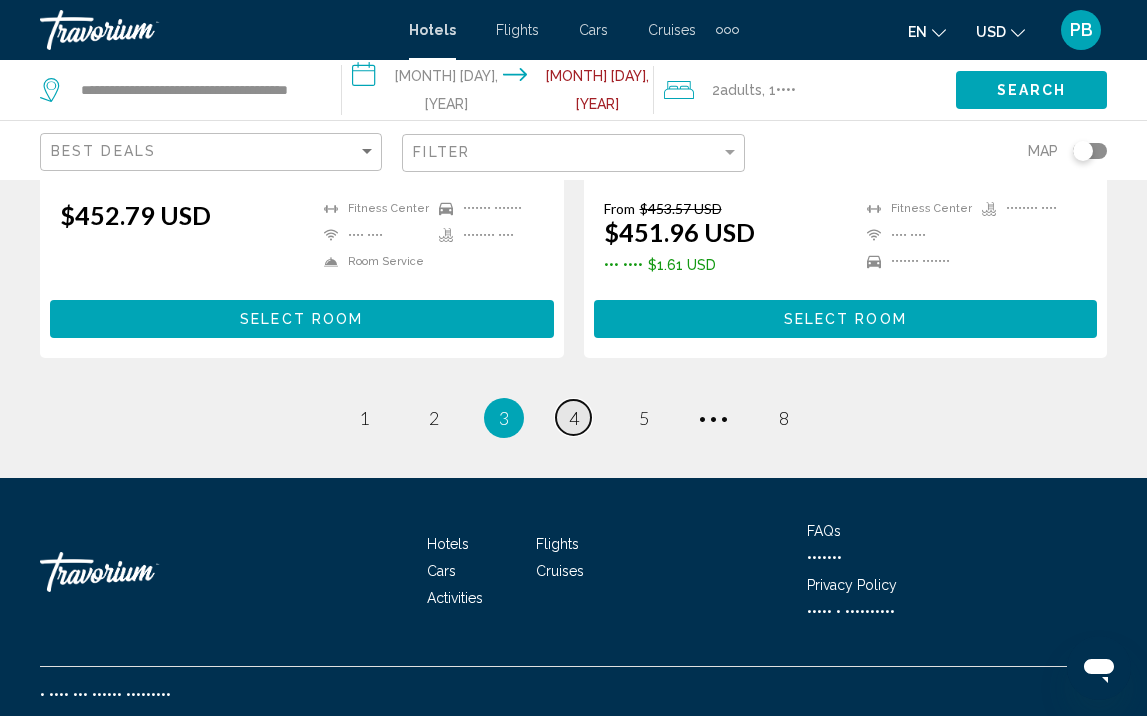 click on "4" at bounding box center [364, 418] 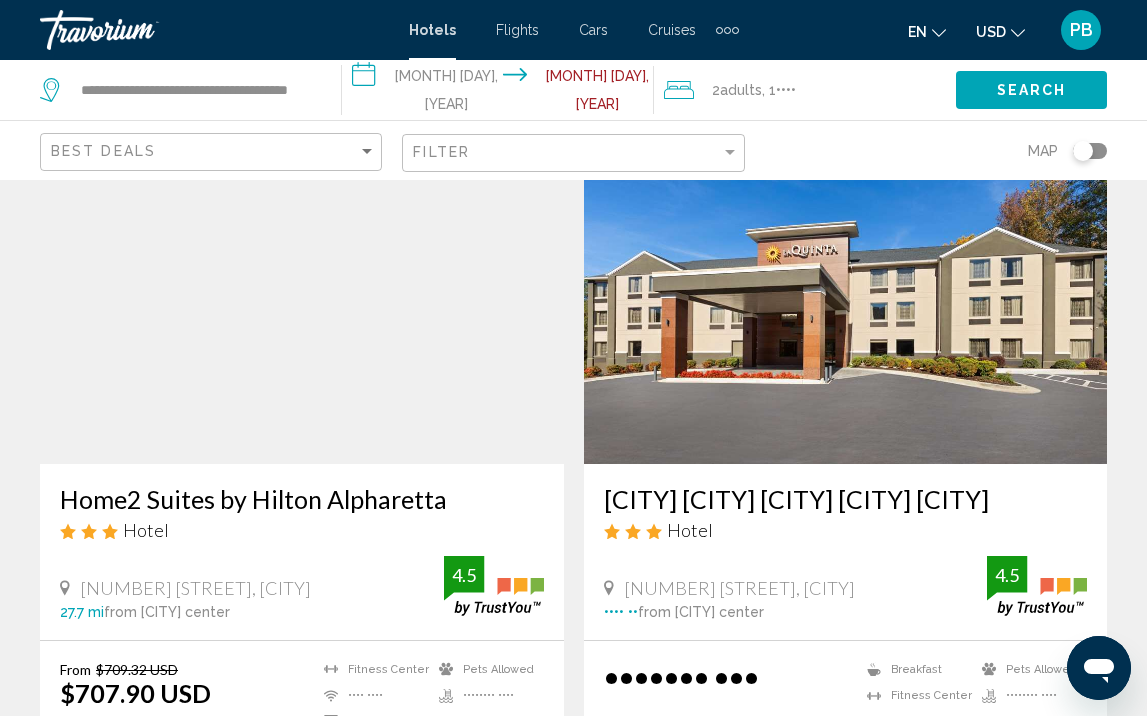 scroll, scrollTop: 0, scrollLeft: 0, axis: both 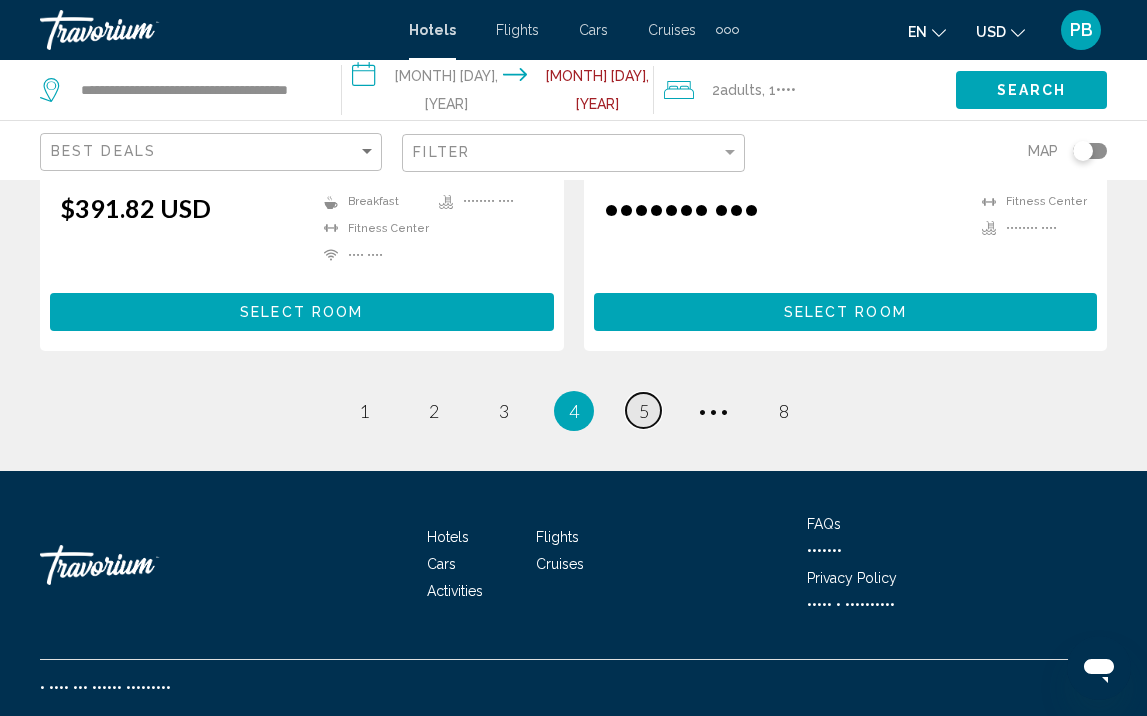 click on "5" at bounding box center (364, 411) 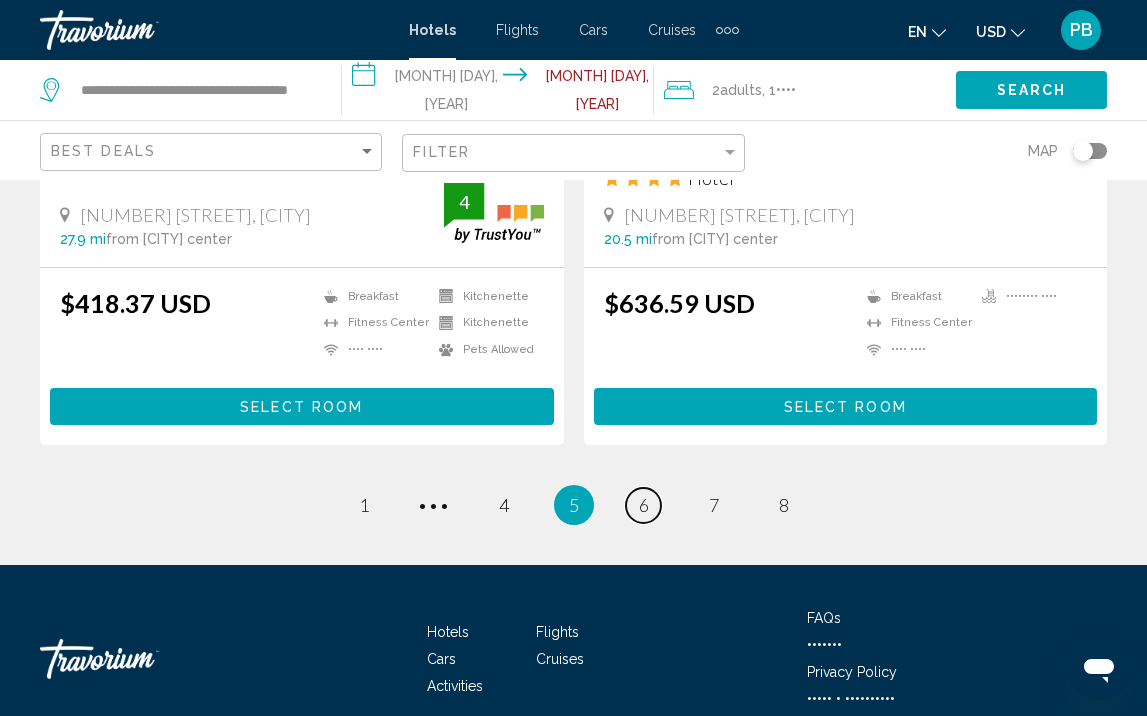 scroll, scrollTop: 4181, scrollLeft: 0, axis: vertical 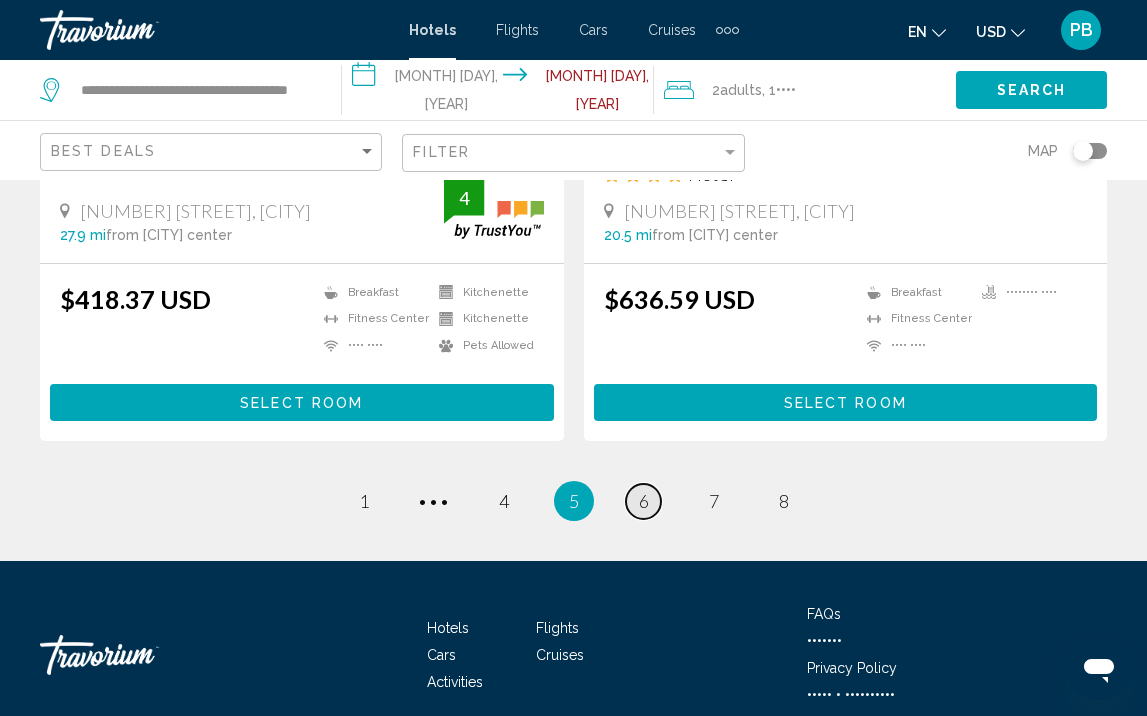 click on "6" at bounding box center [364, 501] 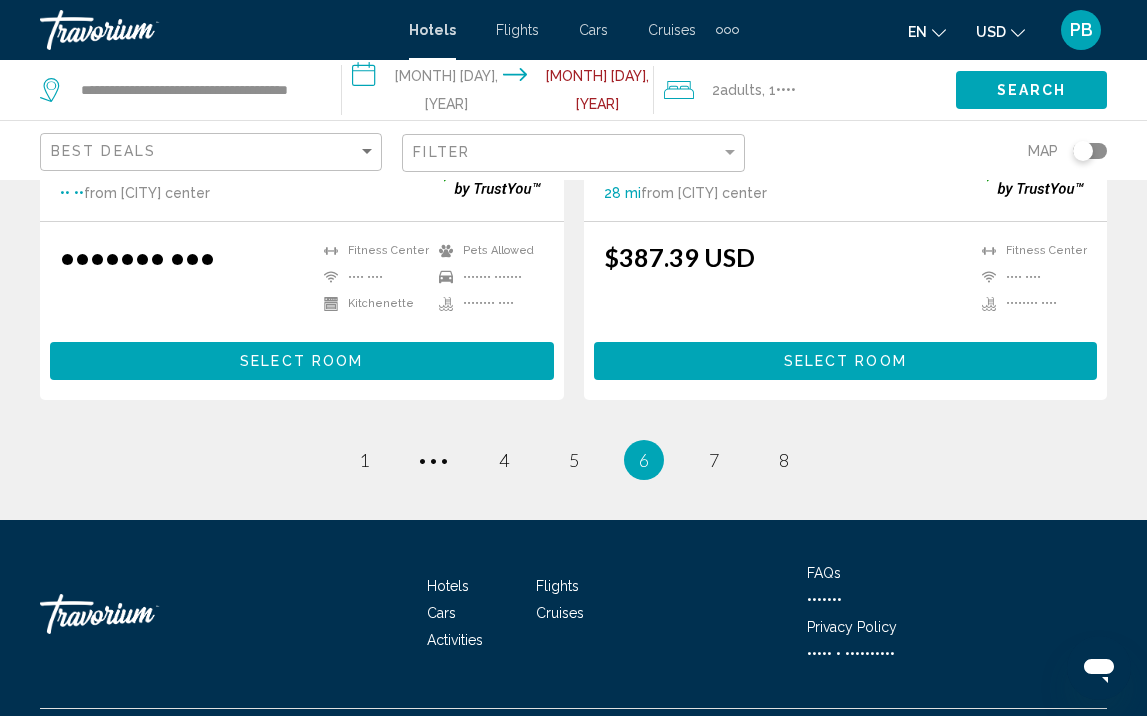 scroll, scrollTop: 4205, scrollLeft: 0, axis: vertical 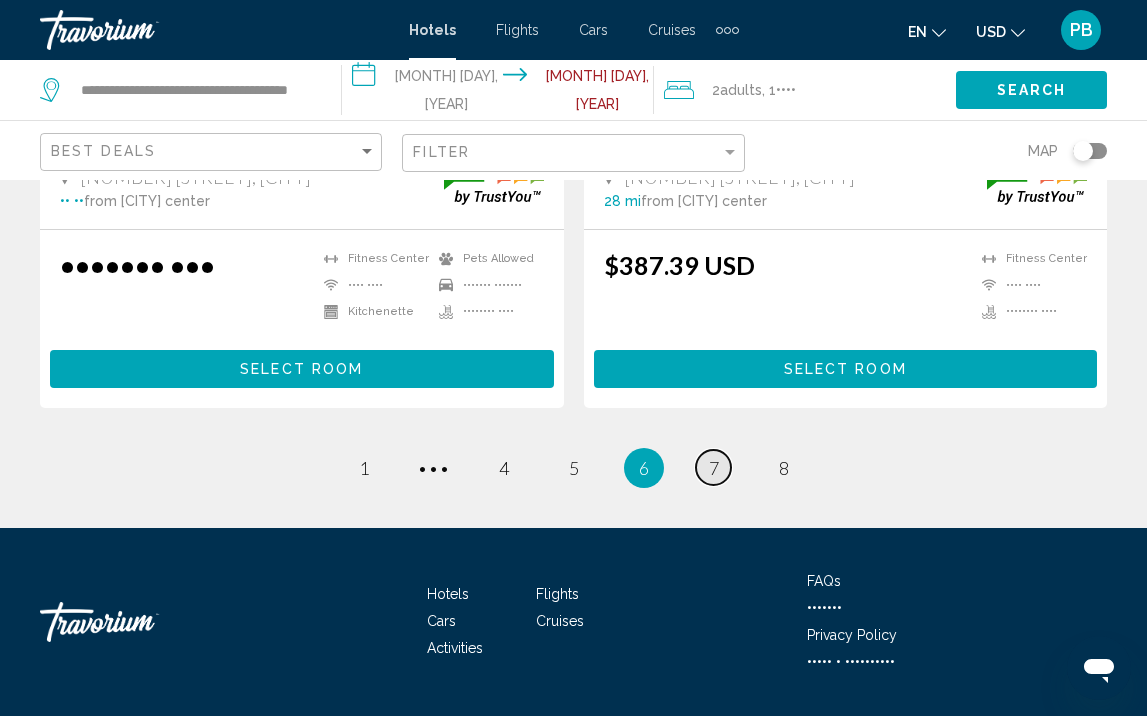 click on "7" at bounding box center [364, 468] 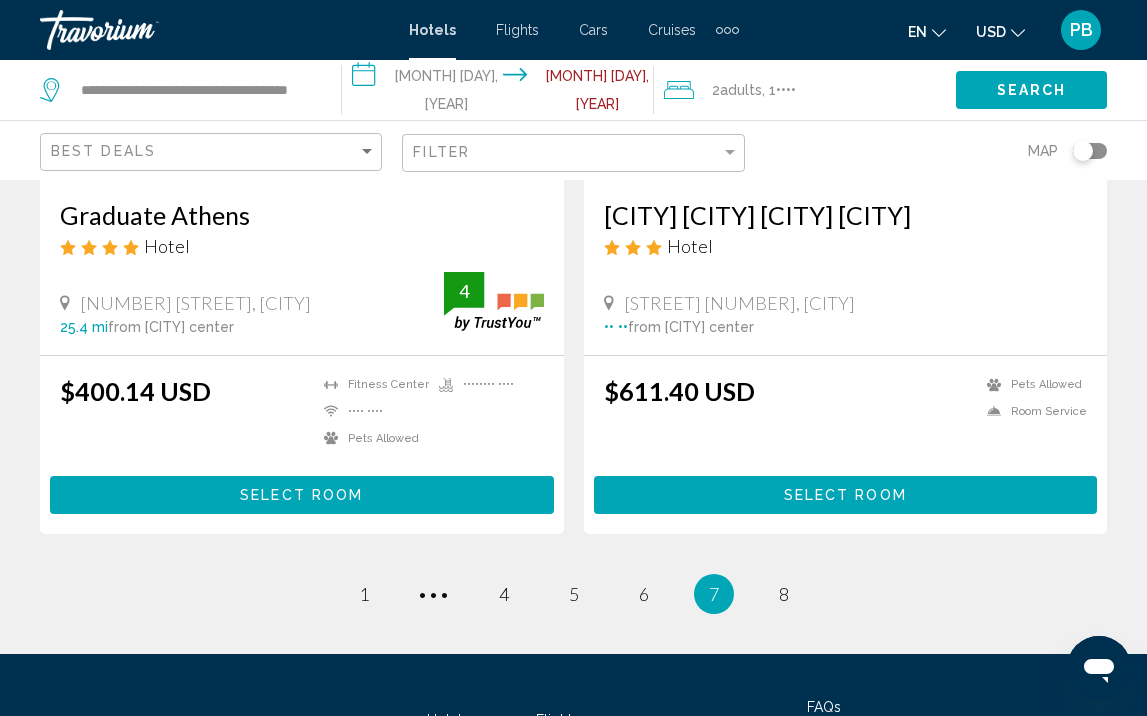 scroll, scrollTop: 4058, scrollLeft: 0, axis: vertical 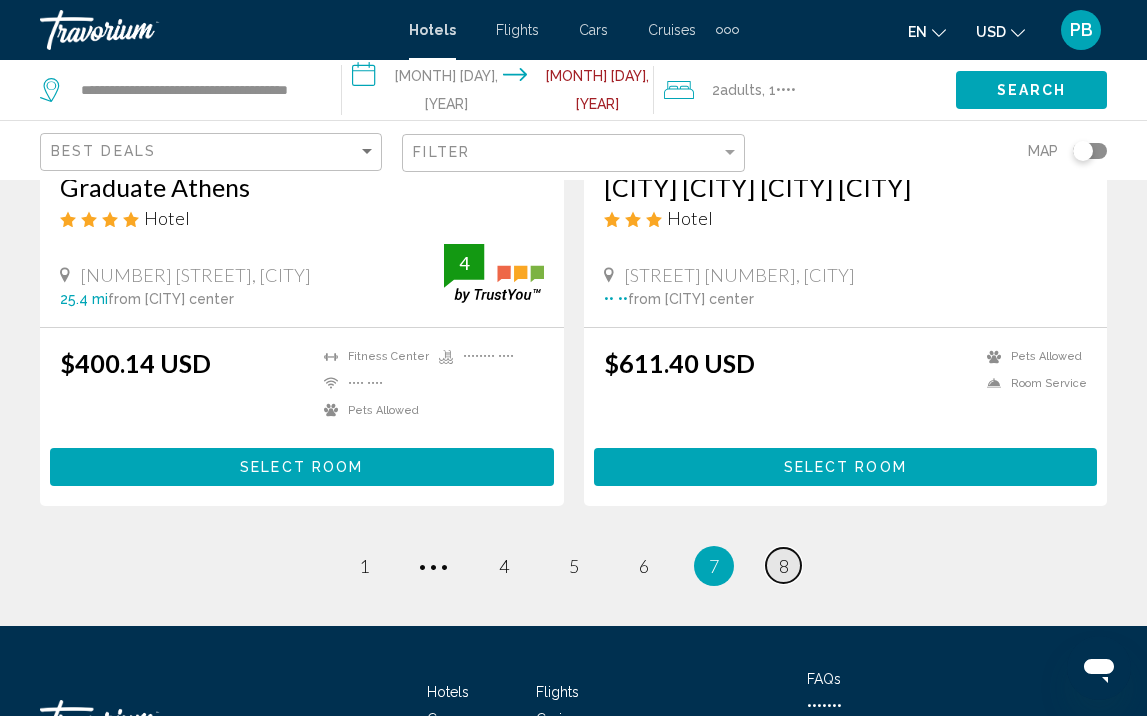 click on "8" at bounding box center [364, 566] 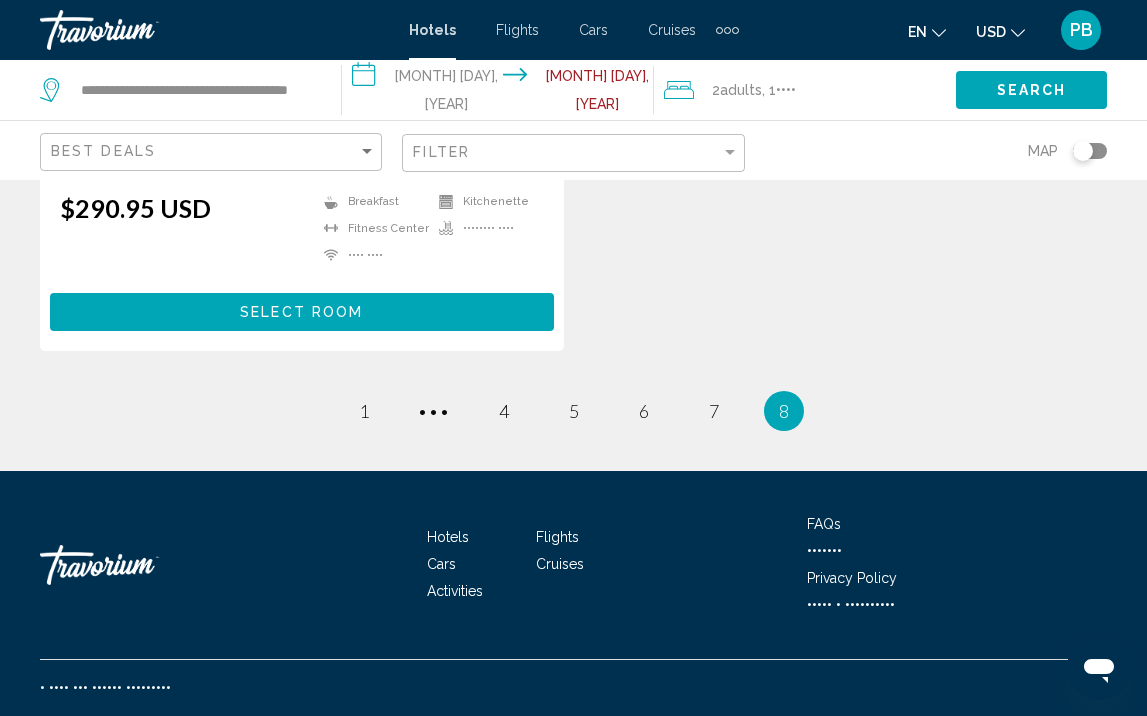 click on "8" at bounding box center (784, 411) 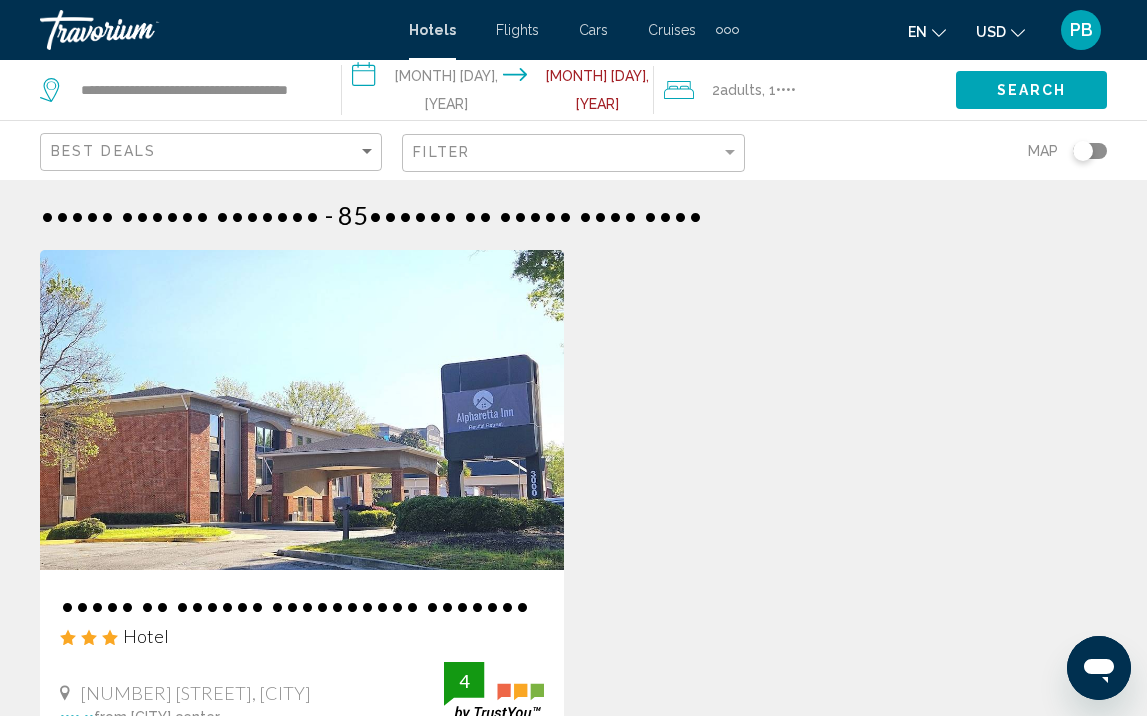 scroll, scrollTop: 0, scrollLeft: 0, axis: both 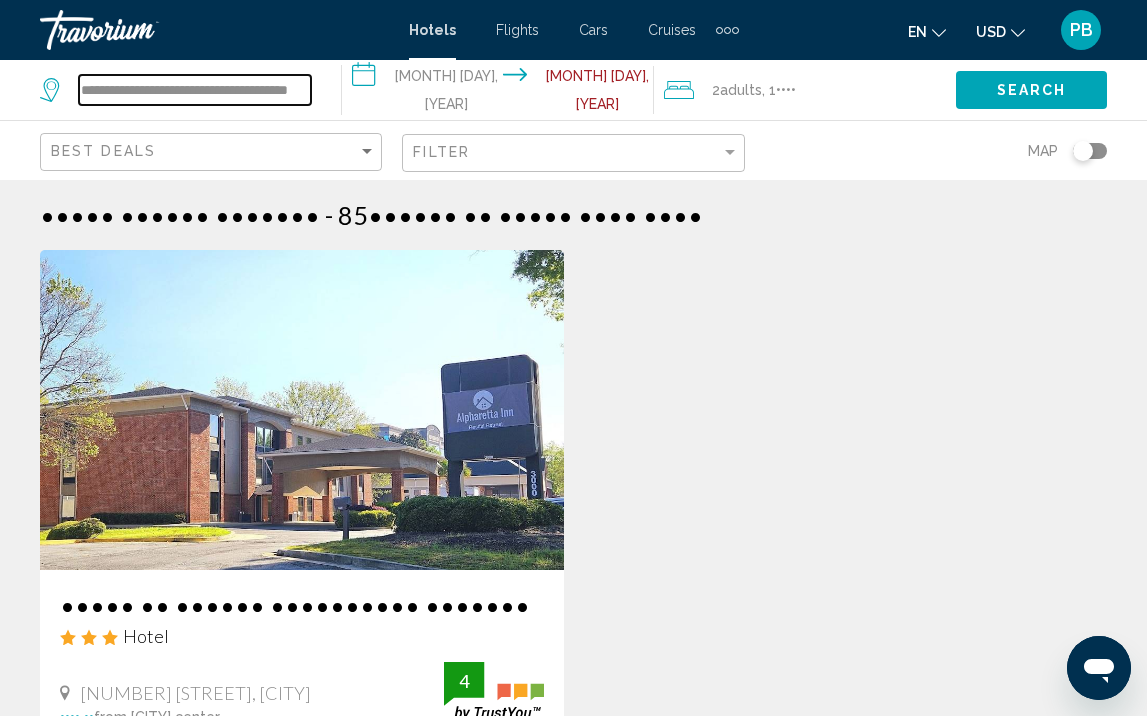 click on "•••••••••••••••••••••••••••••••••••••••••" at bounding box center [195, 90] 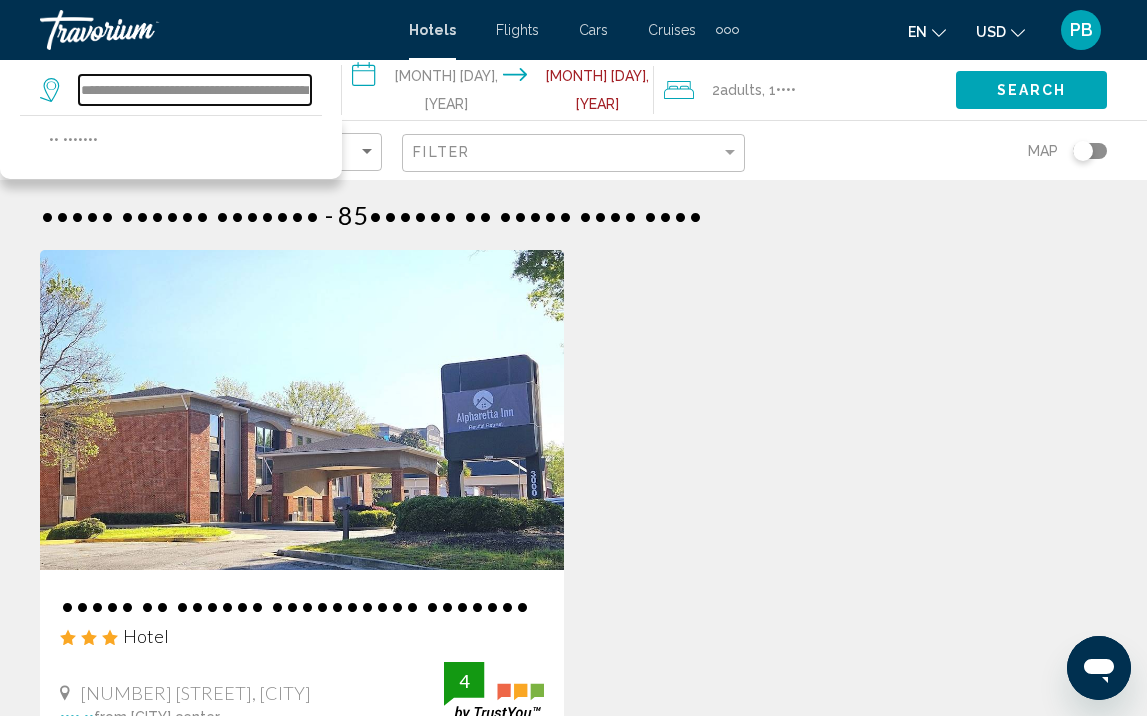 click on "••••••••••••••••••••••••••••••••••••••••••••••" at bounding box center (195, 90) 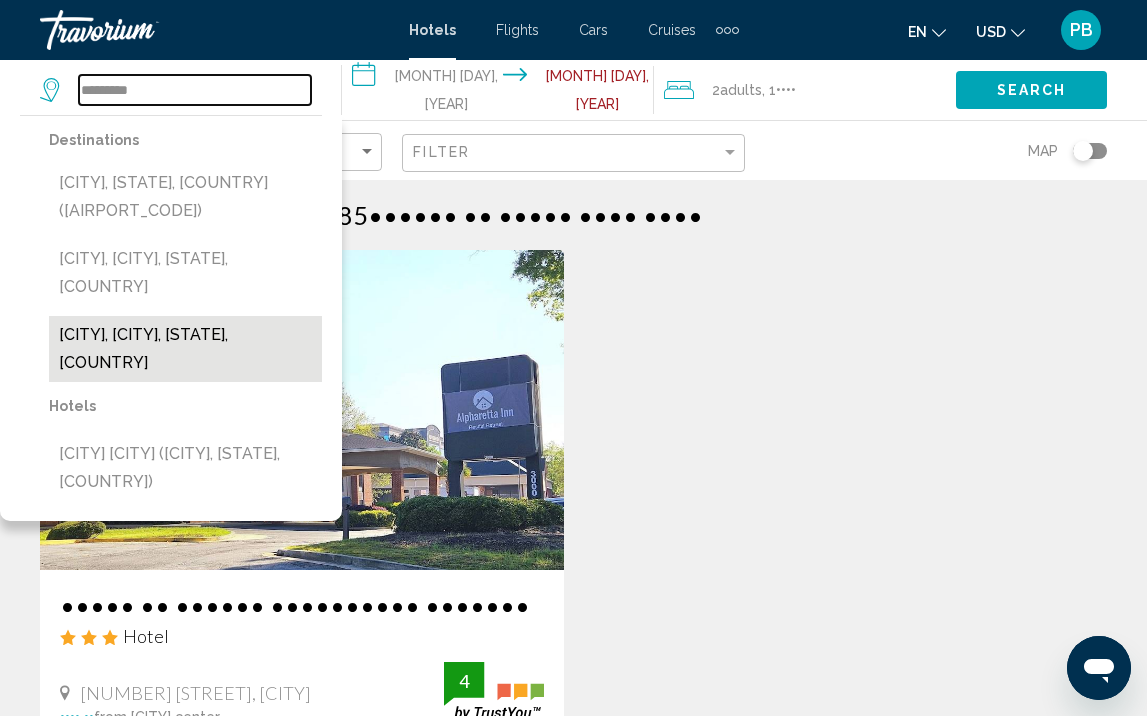 type on "********" 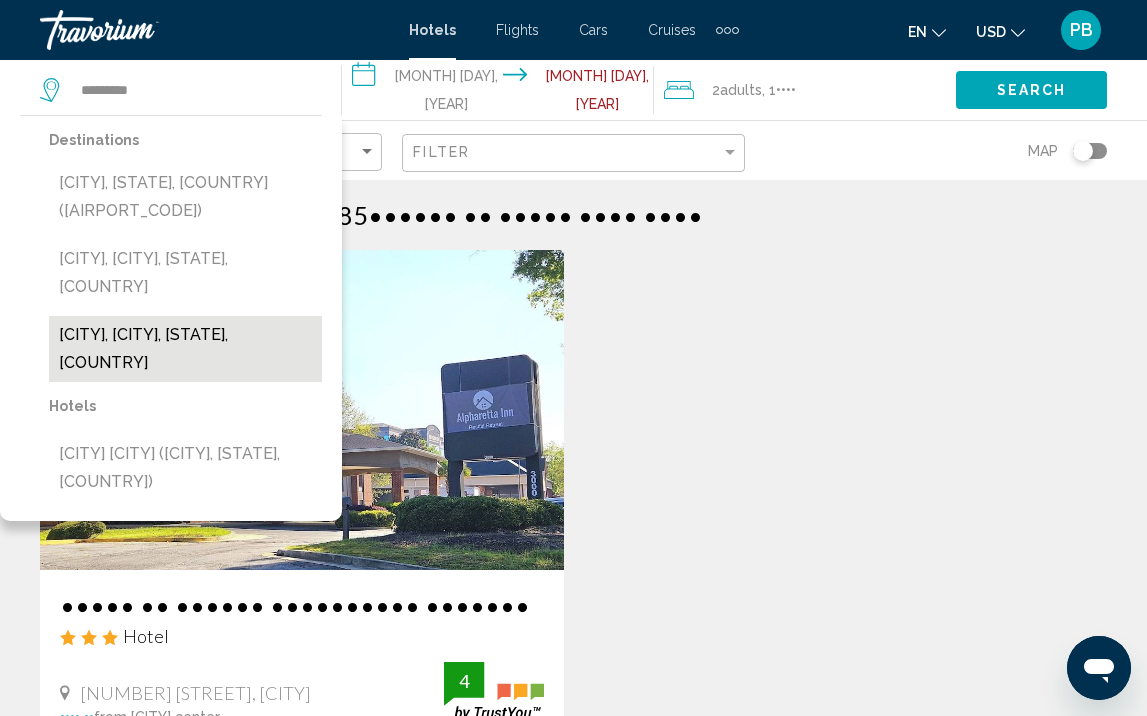 click on "[CITY], [CITY], [STATE], [COUNTRY]" at bounding box center [185, 349] 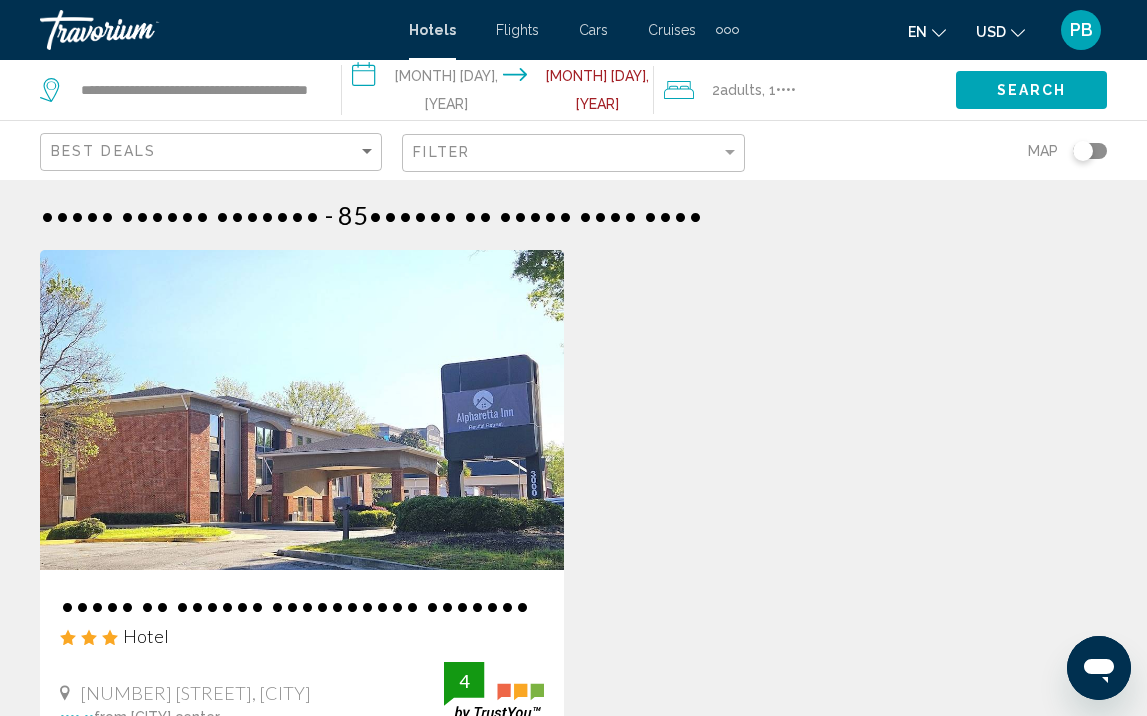 click on "**********" at bounding box center [502, 93] 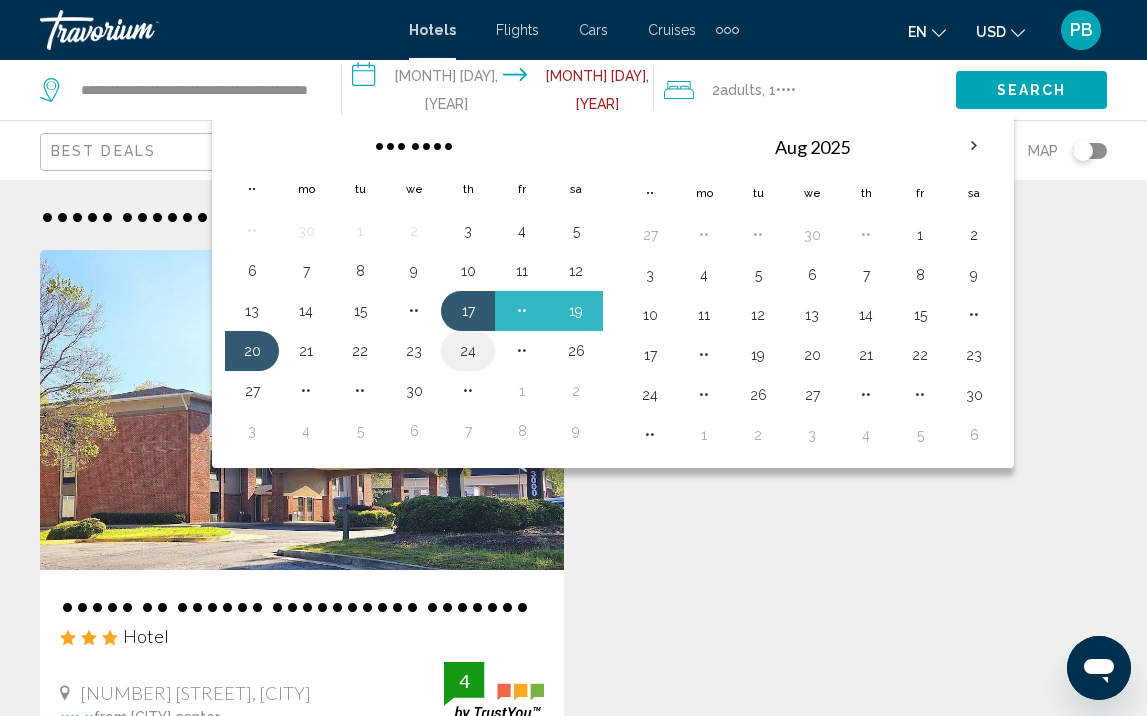 click on "24" at bounding box center [468, 351] 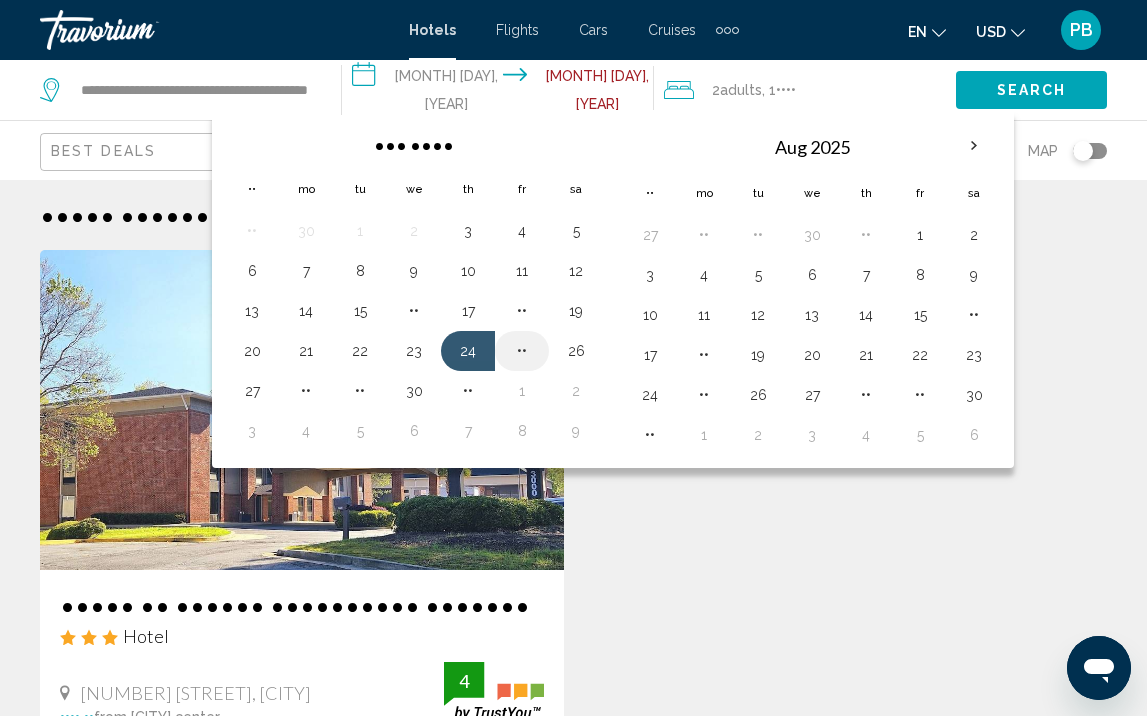 click on "••" at bounding box center [522, 351] 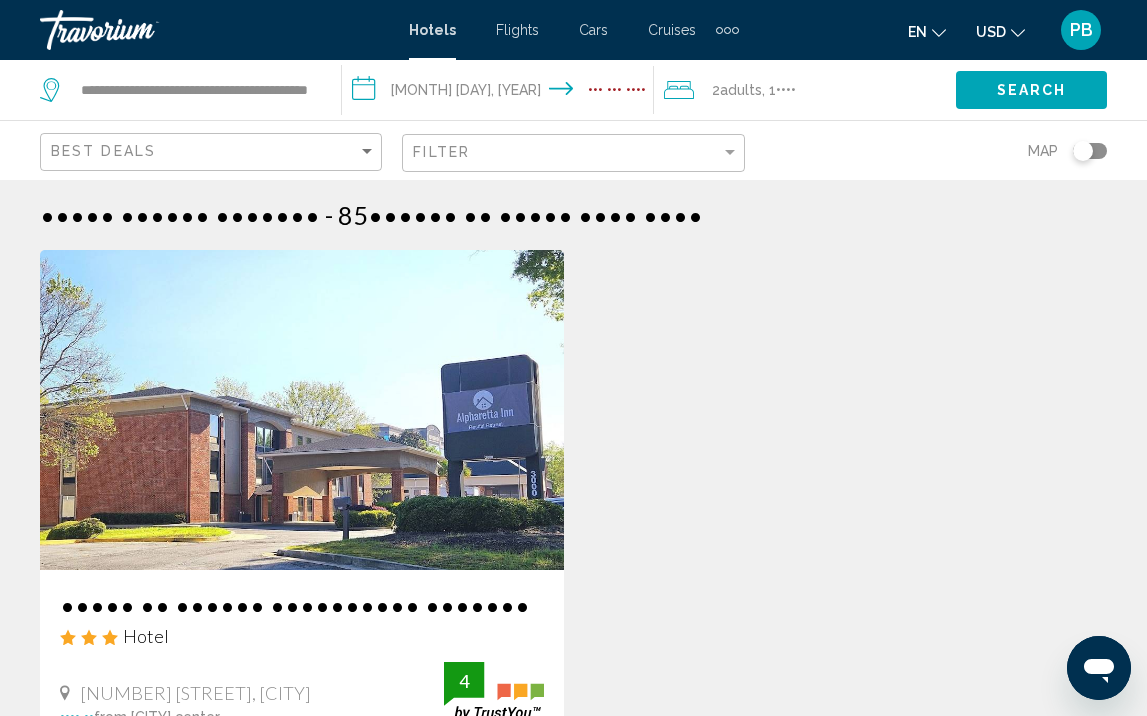 click on "**********" at bounding box center (502, 93) 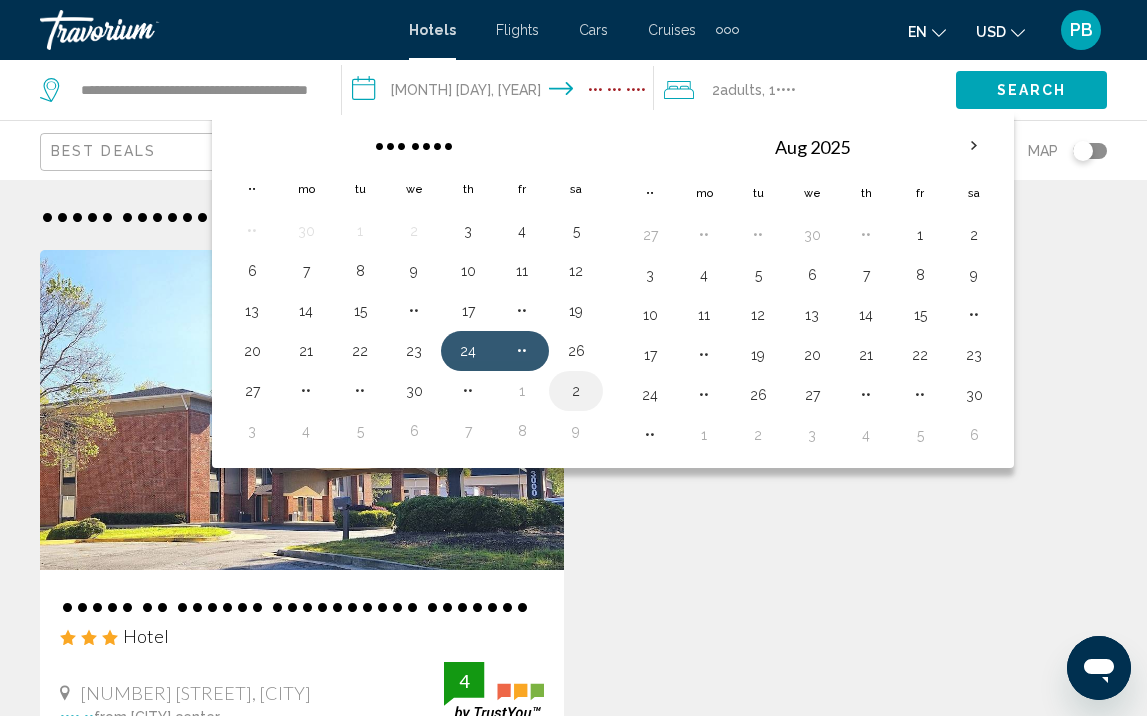 click on "2" at bounding box center [576, 391] 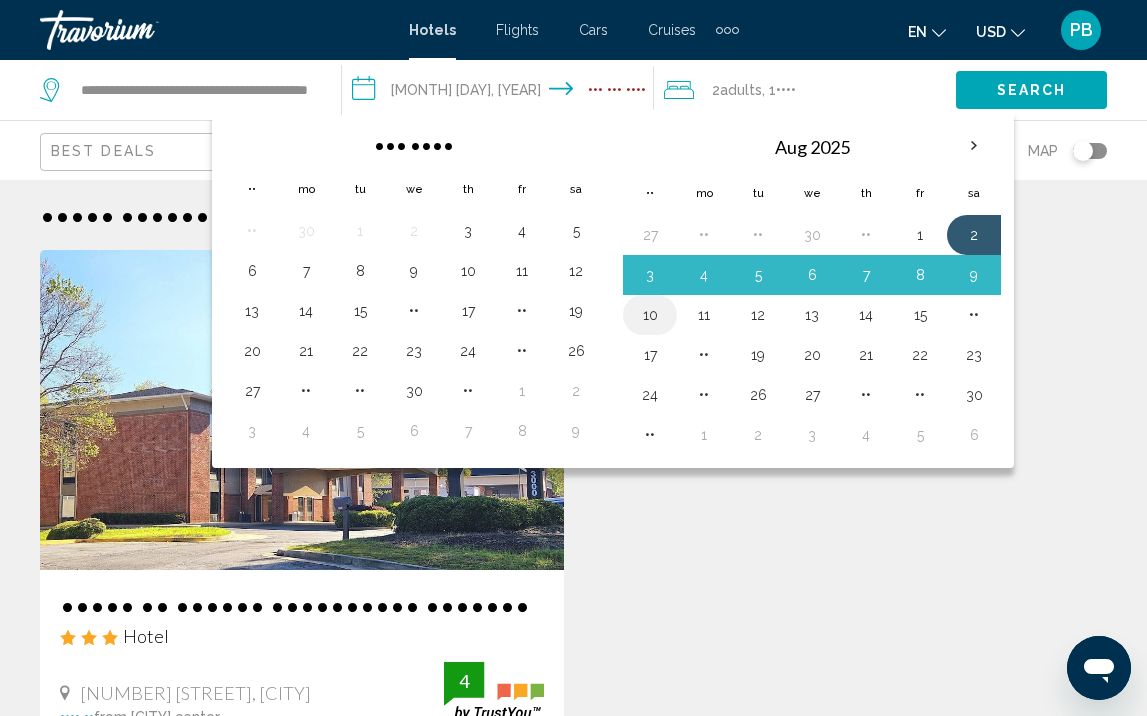 click on "10" at bounding box center (650, 315) 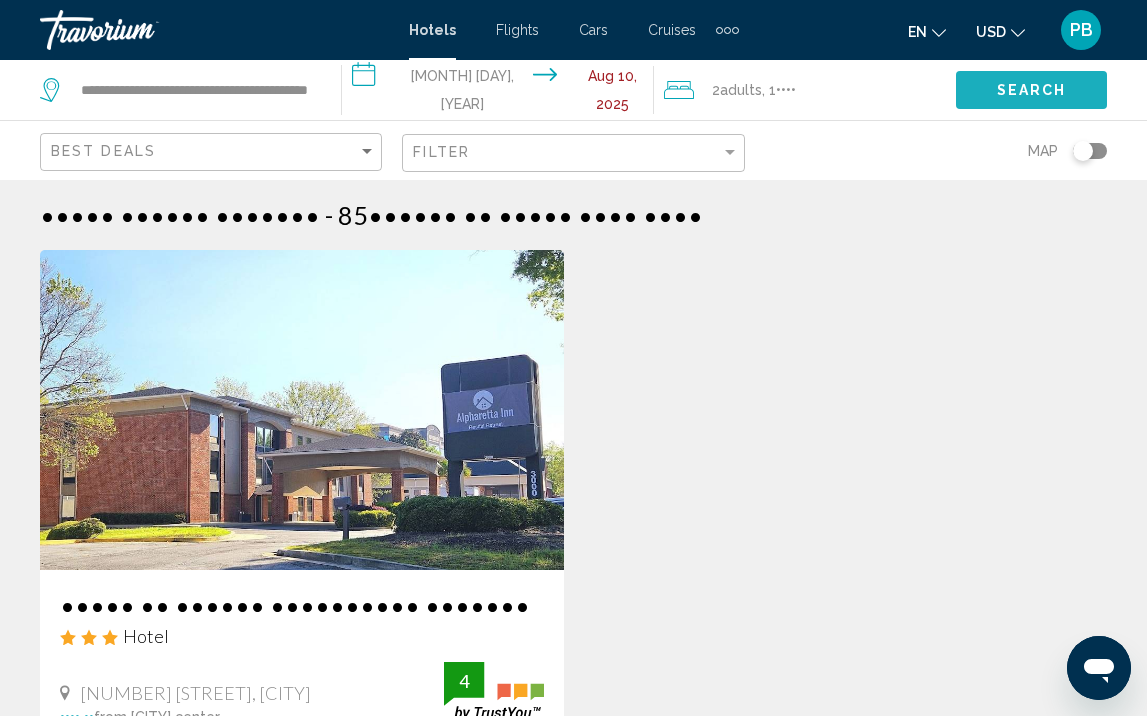 click on "Search" at bounding box center [1032, 91] 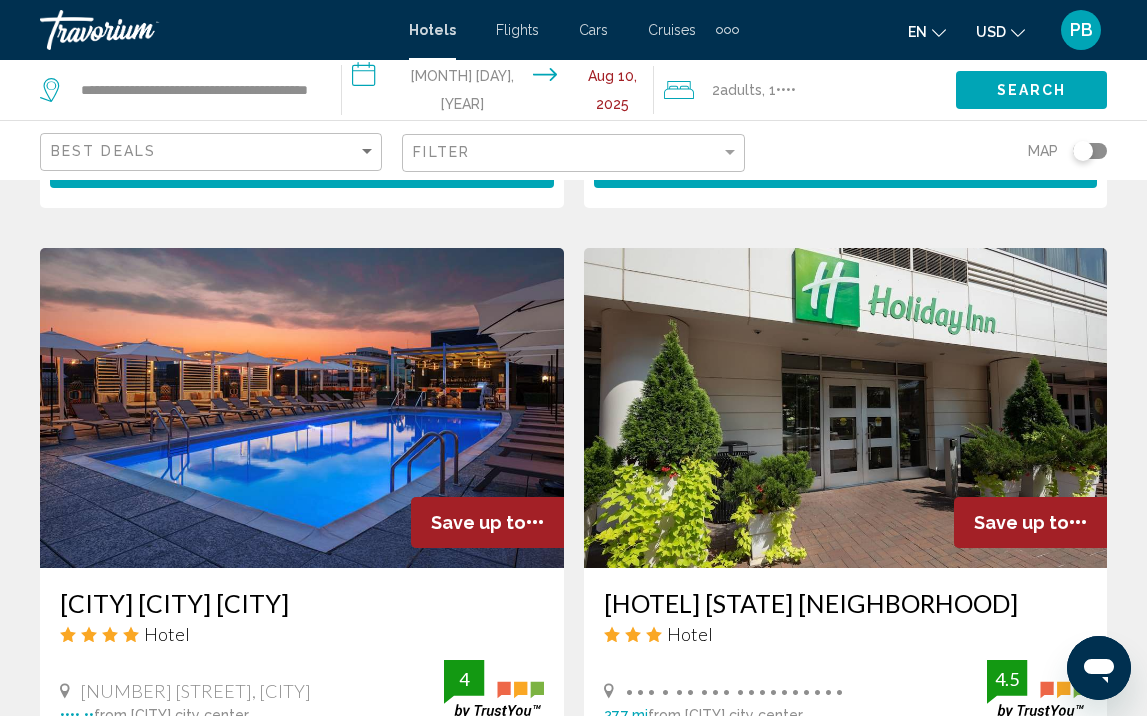 scroll, scrollTop: 4136, scrollLeft: 0, axis: vertical 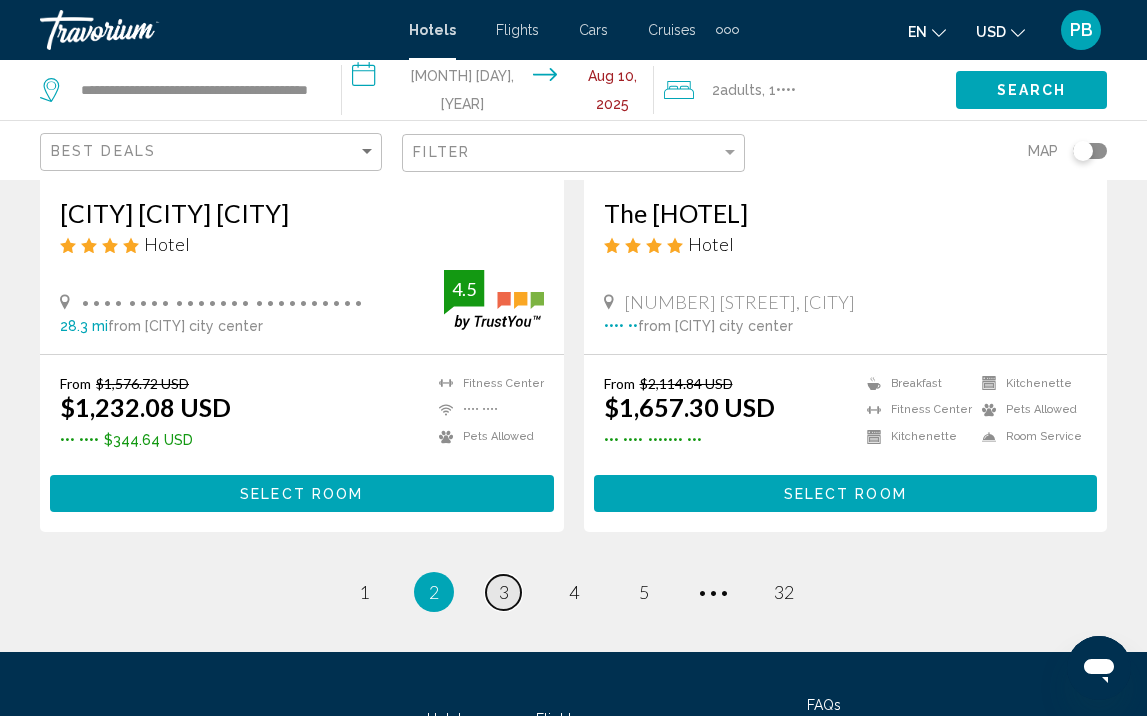 click on "3" at bounding box center (364, 592) 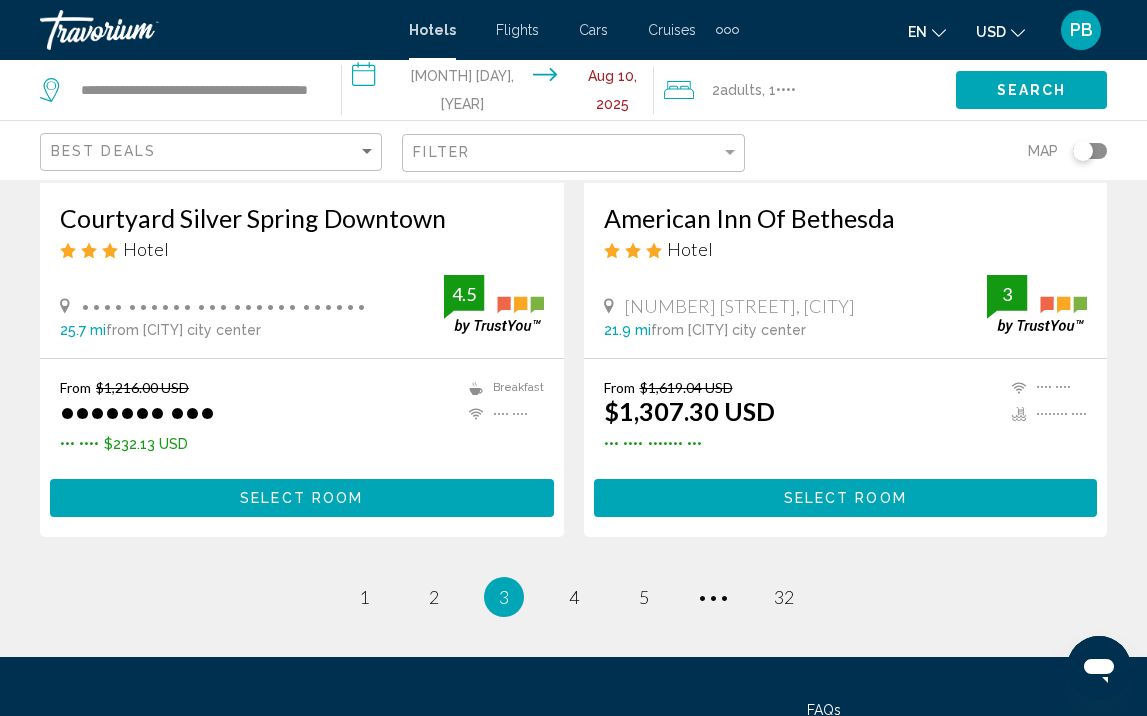 scroll, scrollTop: 3998, scrollLeft: 0, axis: vertical 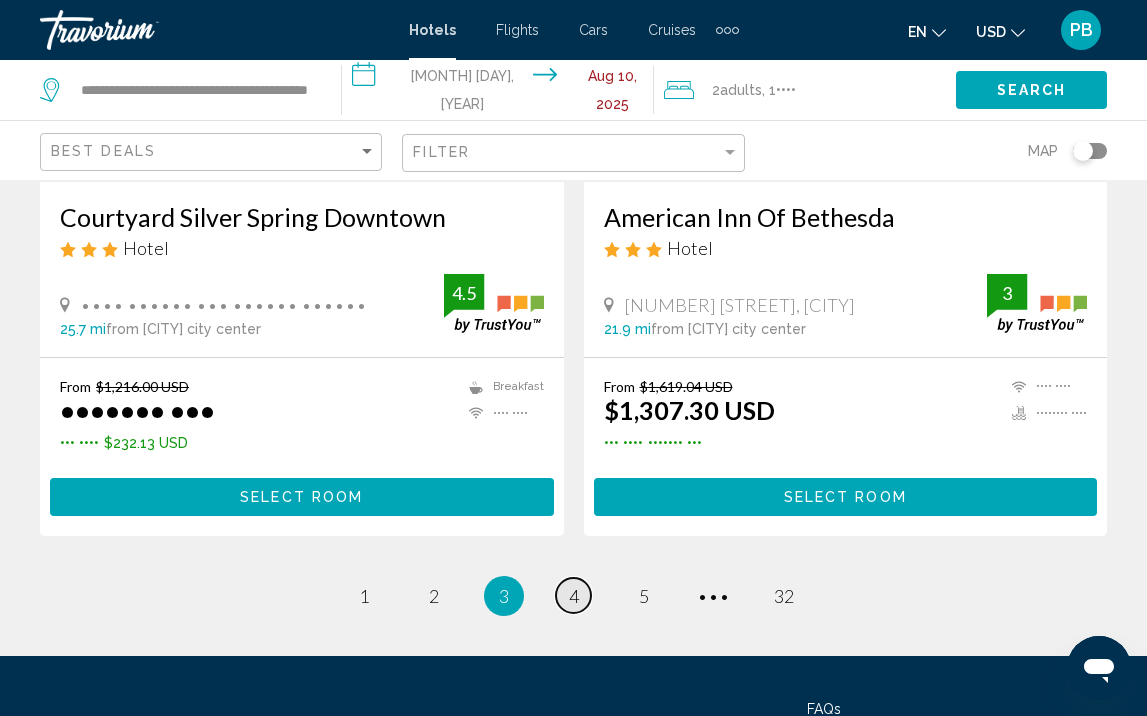 click on "4" at bounding box center [364, 596] 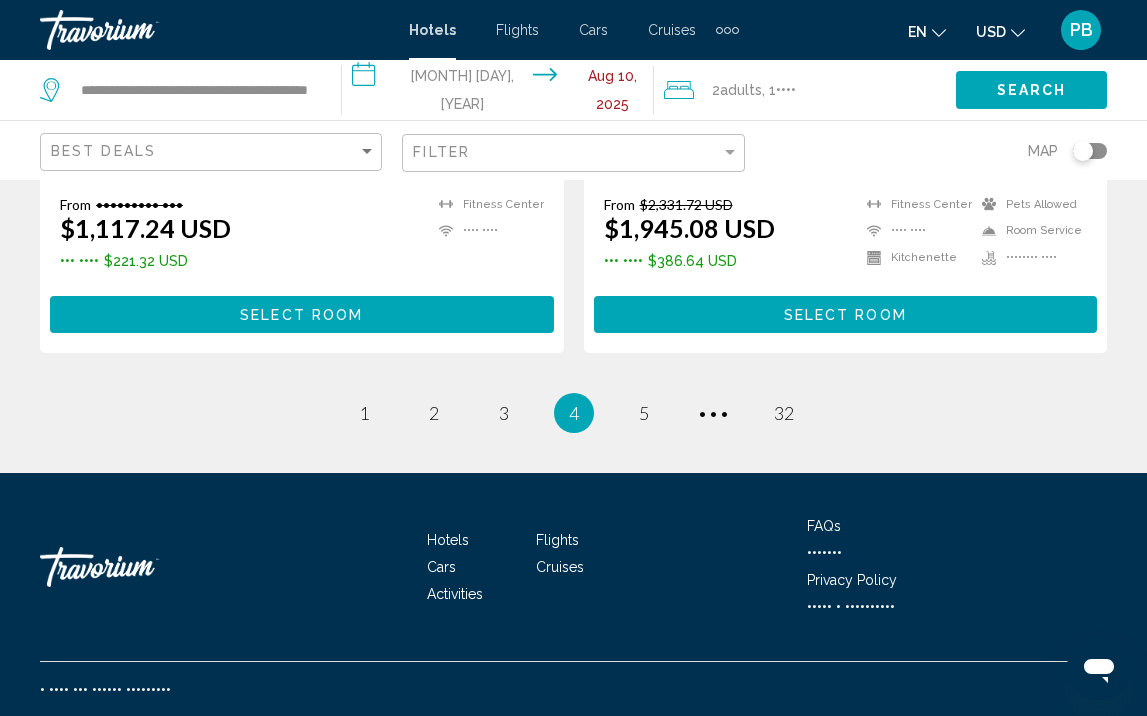 scroll, scrollTop: 4230, scrollLeft: 0, axis: vertical 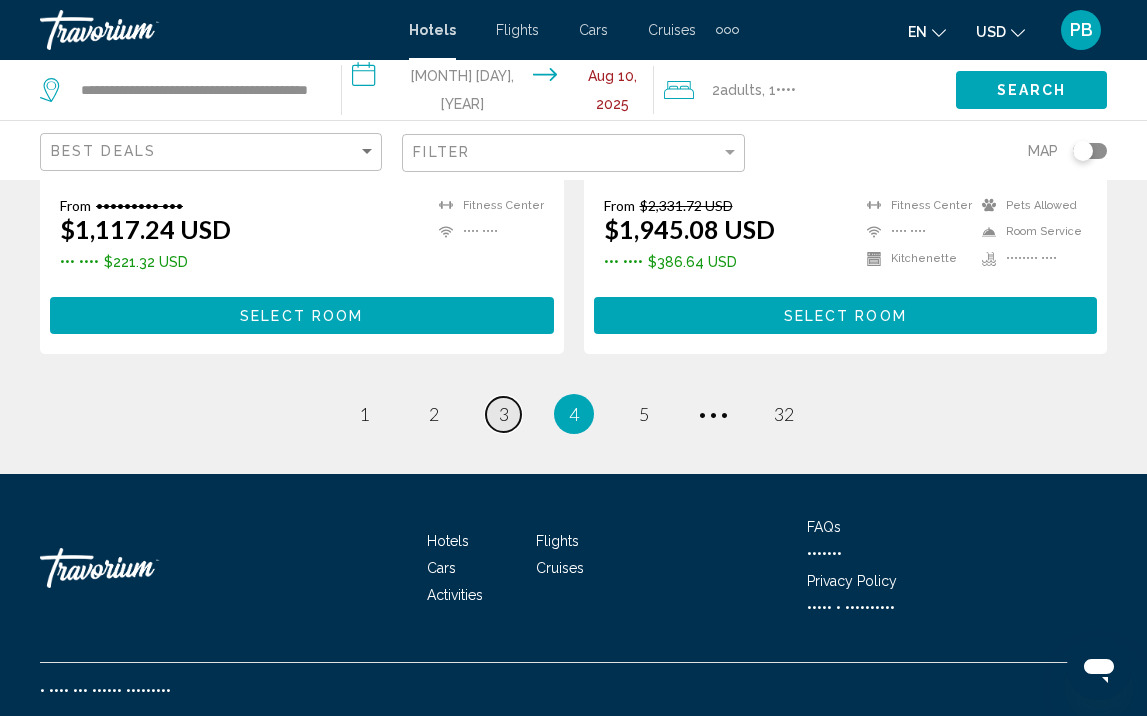 click on "3" at bounding box center (364, 414) 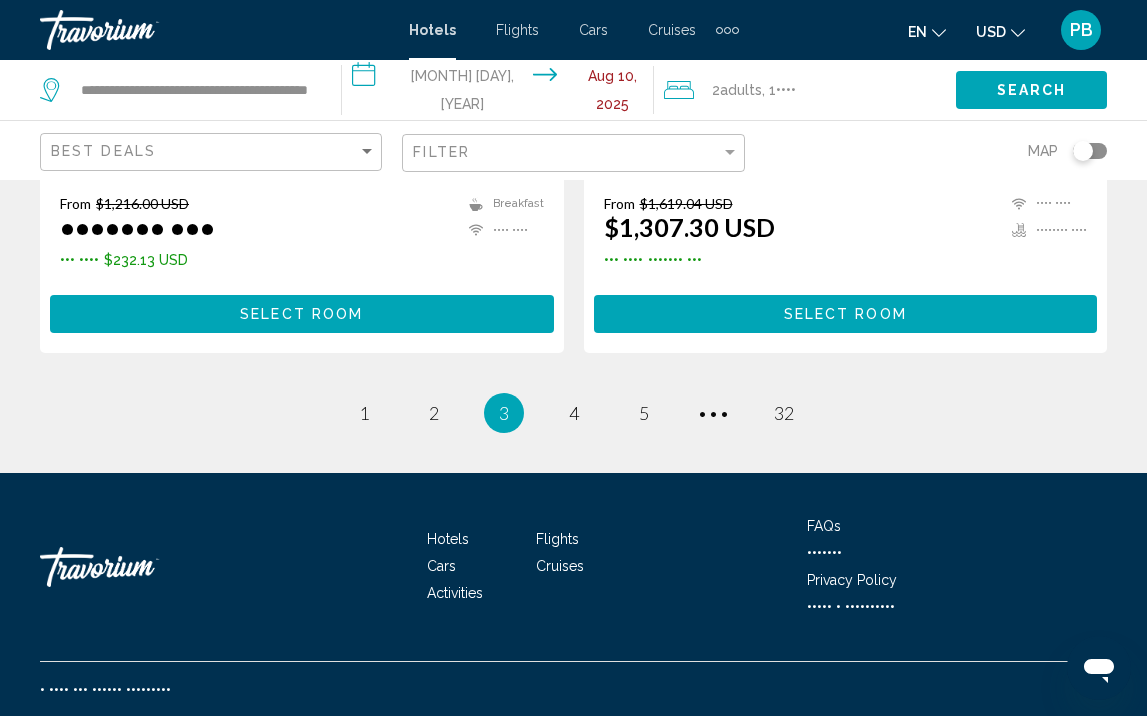 scroll, scrollTop: 4180, scrollLeft: 0, axis: vertical 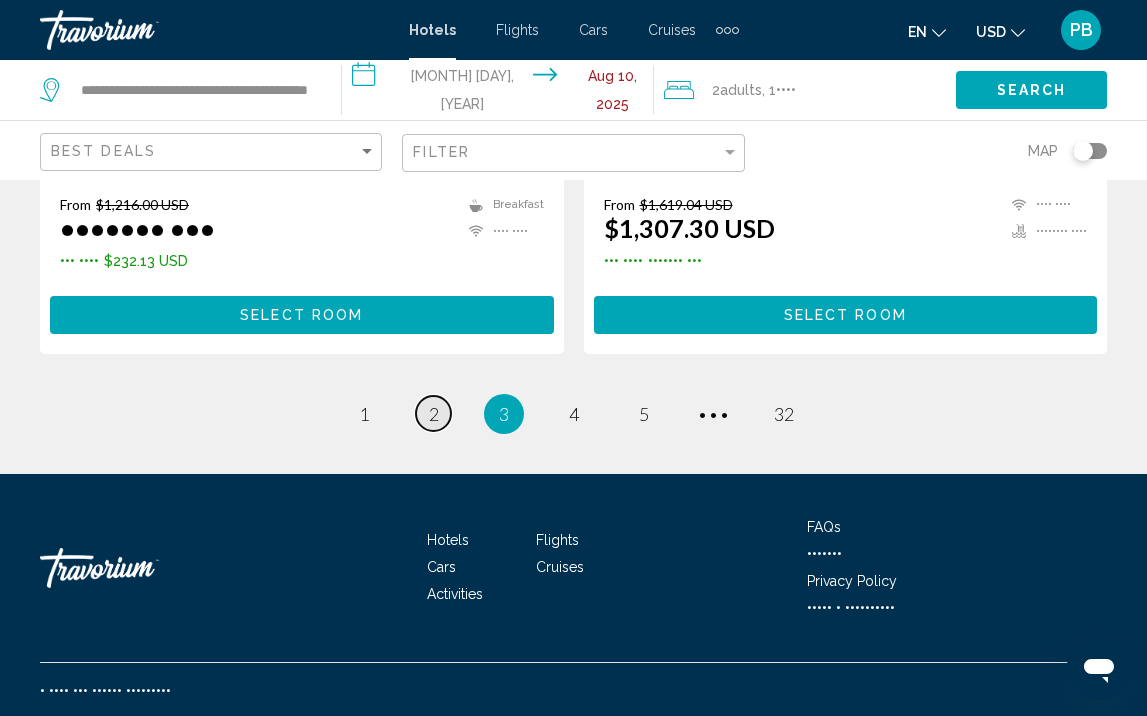 click on "2" at bounding box center [364, 414] 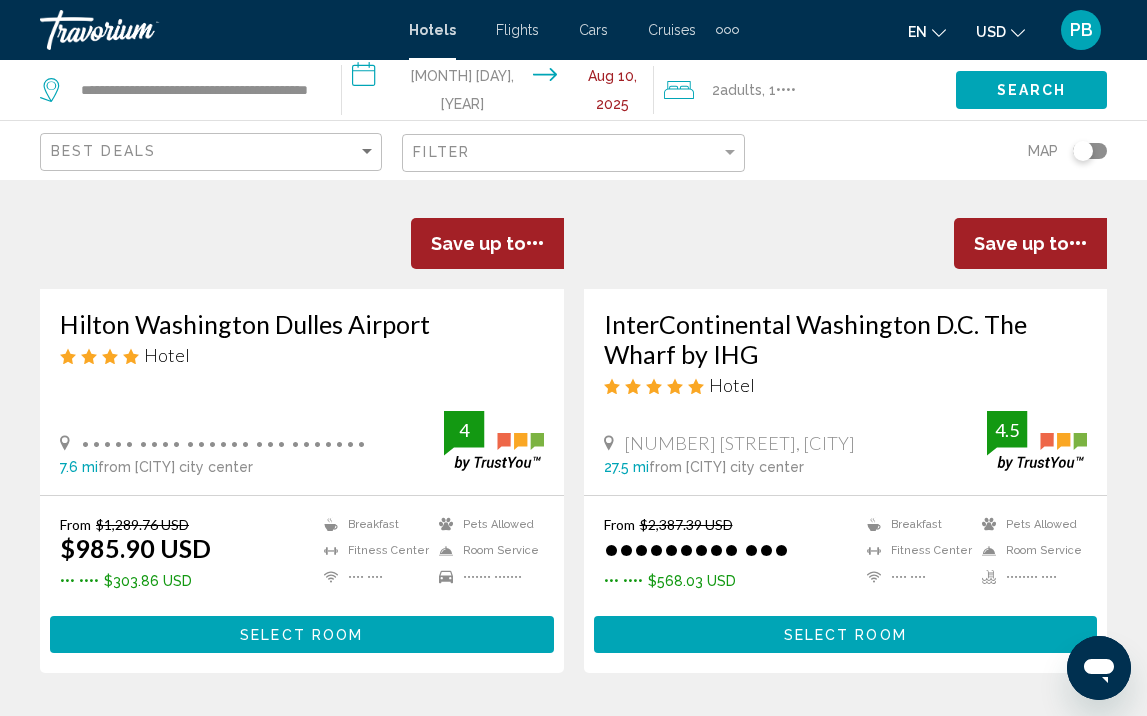 scroll, scrollTop: 1026, scrollLeft: 0, axis: vertical 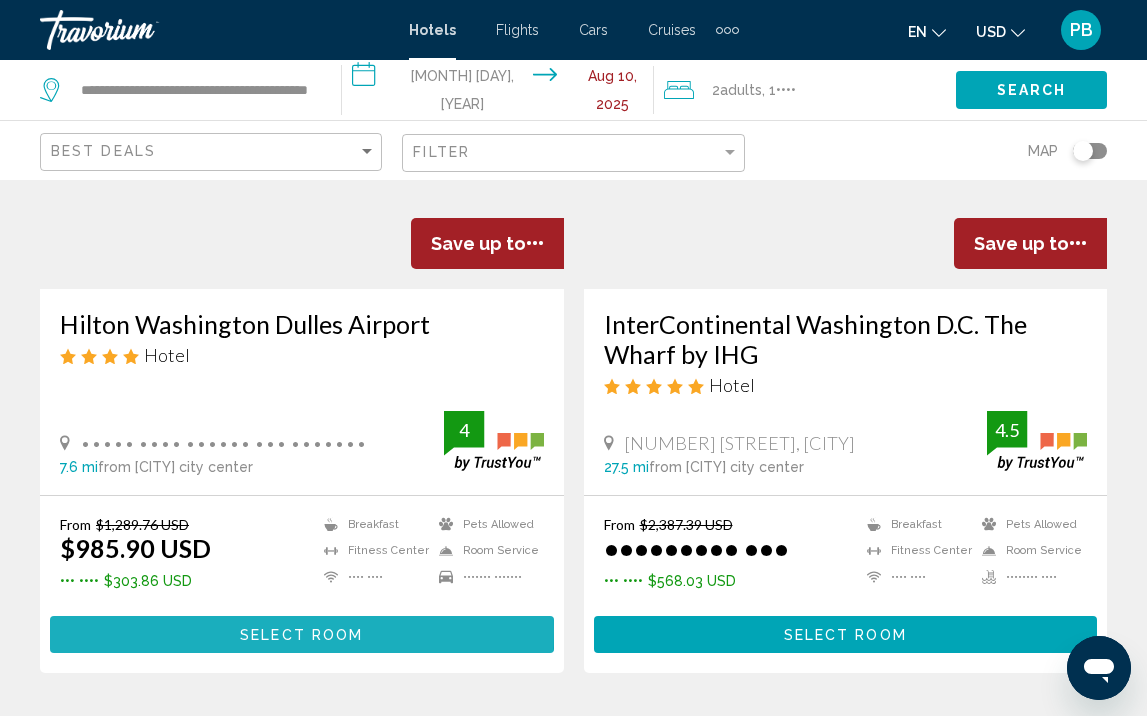 click on "Select Room" at bounding box center (301, 635) 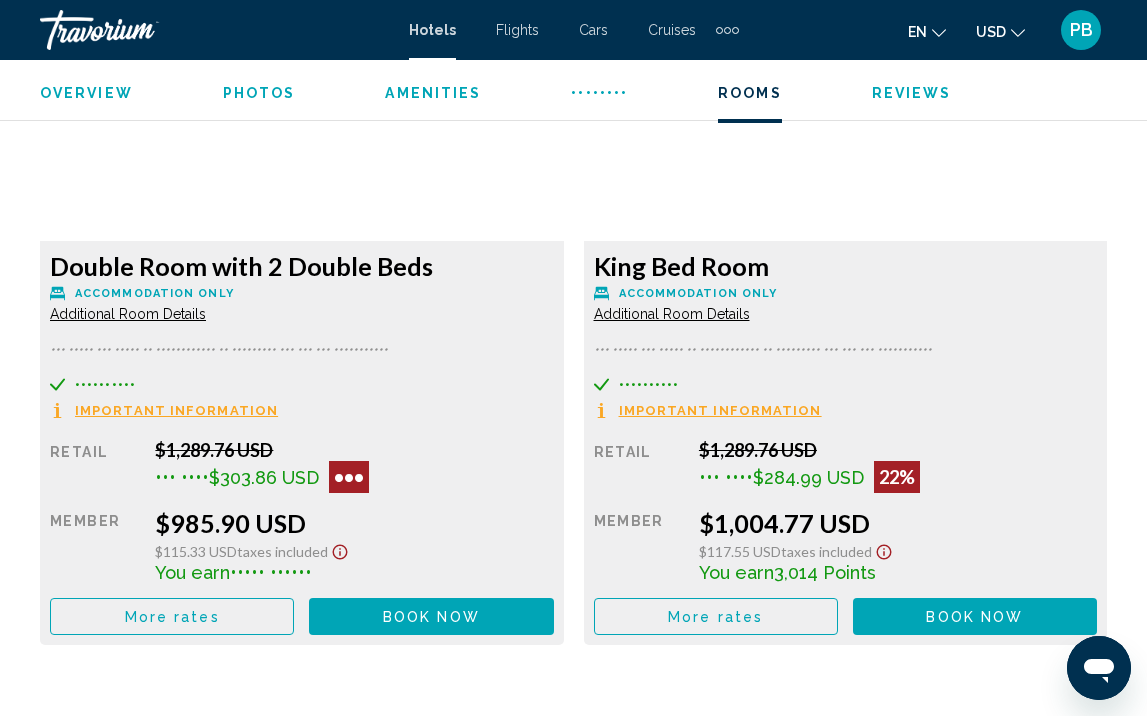 scroll, scrollTop: 3191, scrollLeft: 0, axis: vertical 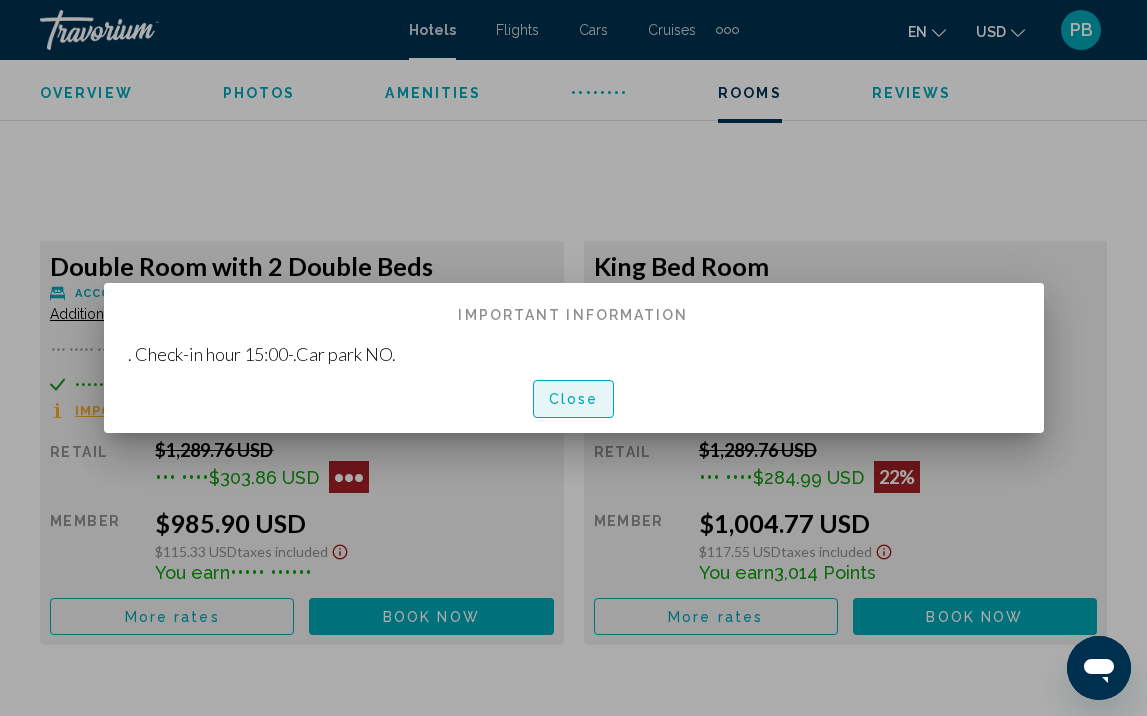 click on "Close" at bounding box center (574, 400) 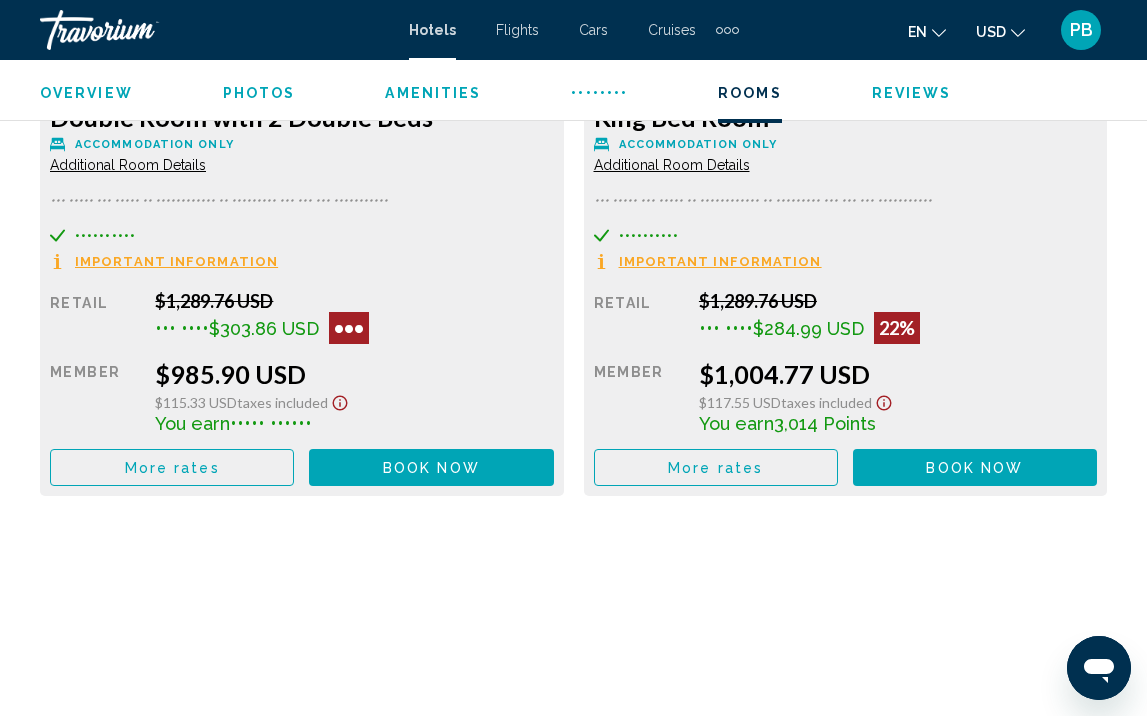 scroll, scrollTop: 3345, scrollLeft: 0, axis: vertical 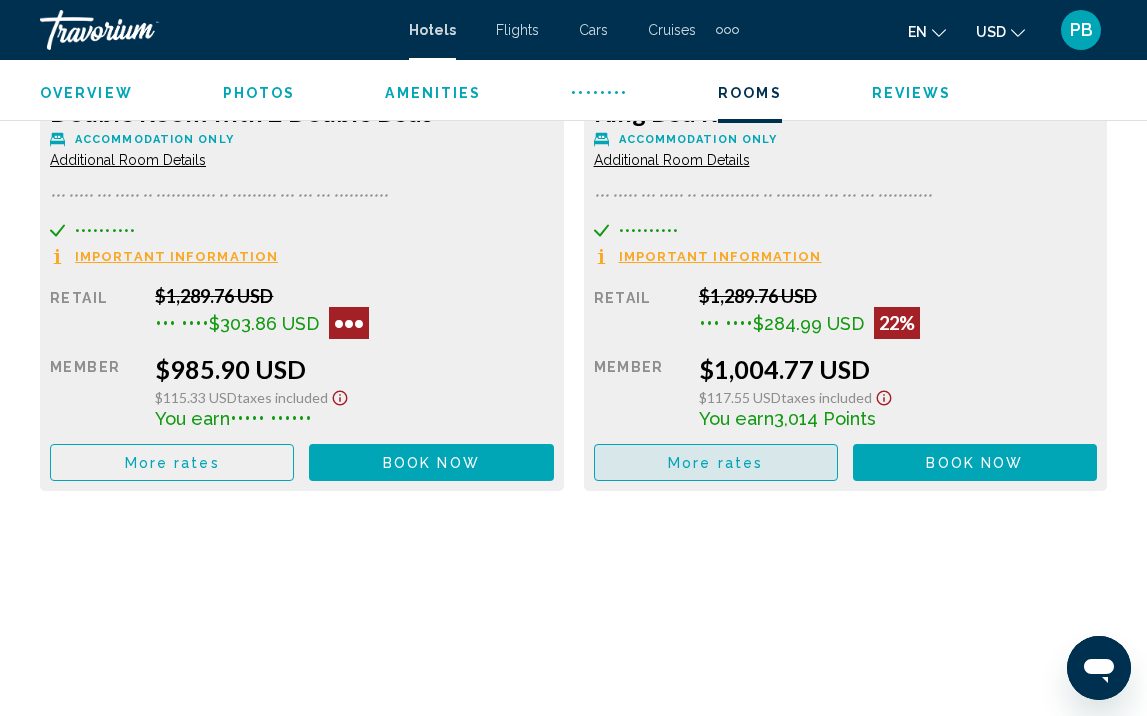 click on "More rates" at bounding box center [172, 463] 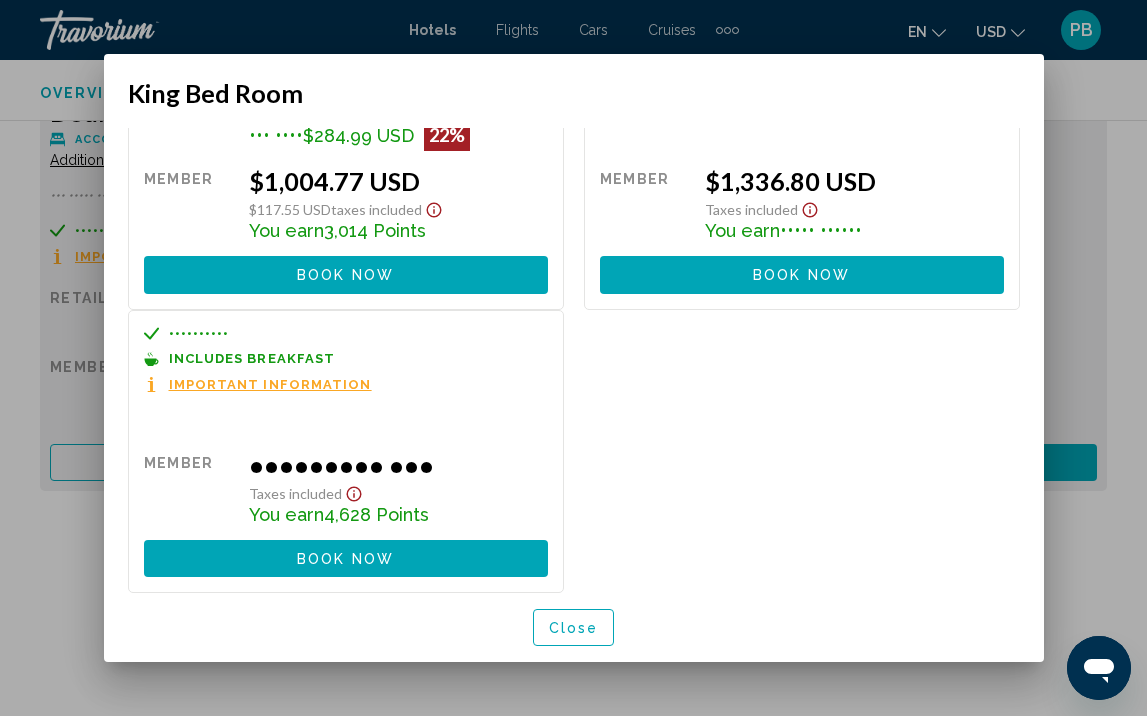 scroll, scrollTop: 166, scrollLeft: 0, axis: vertical 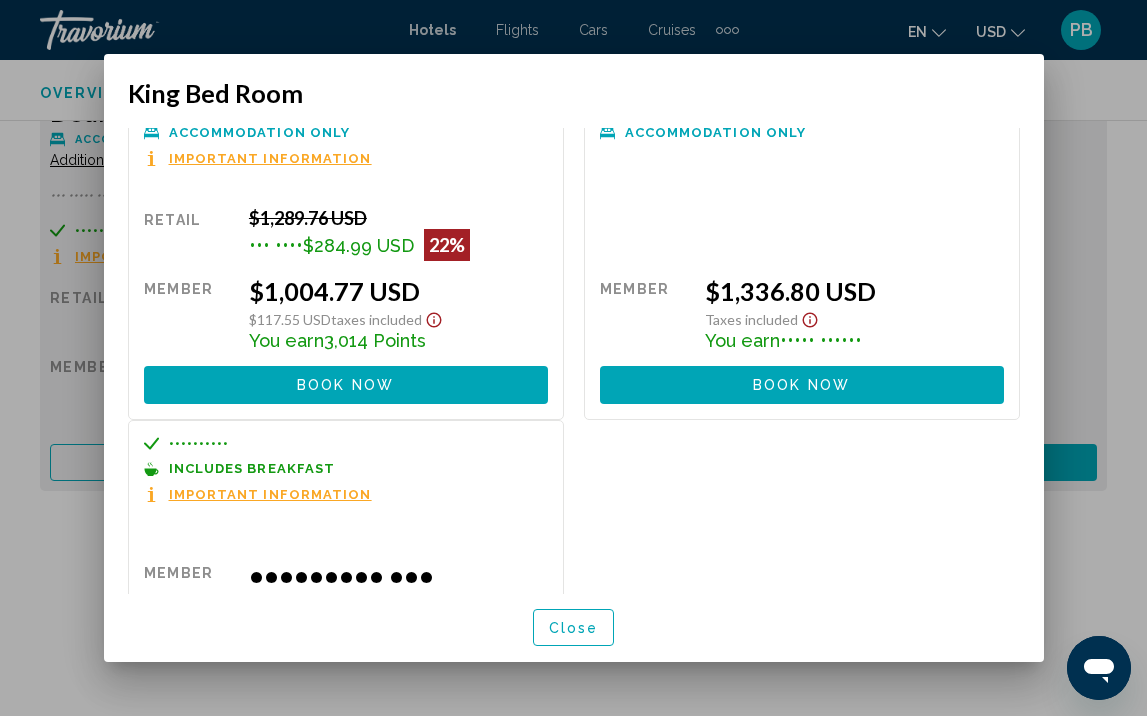 click at bounding box center [433, 320] 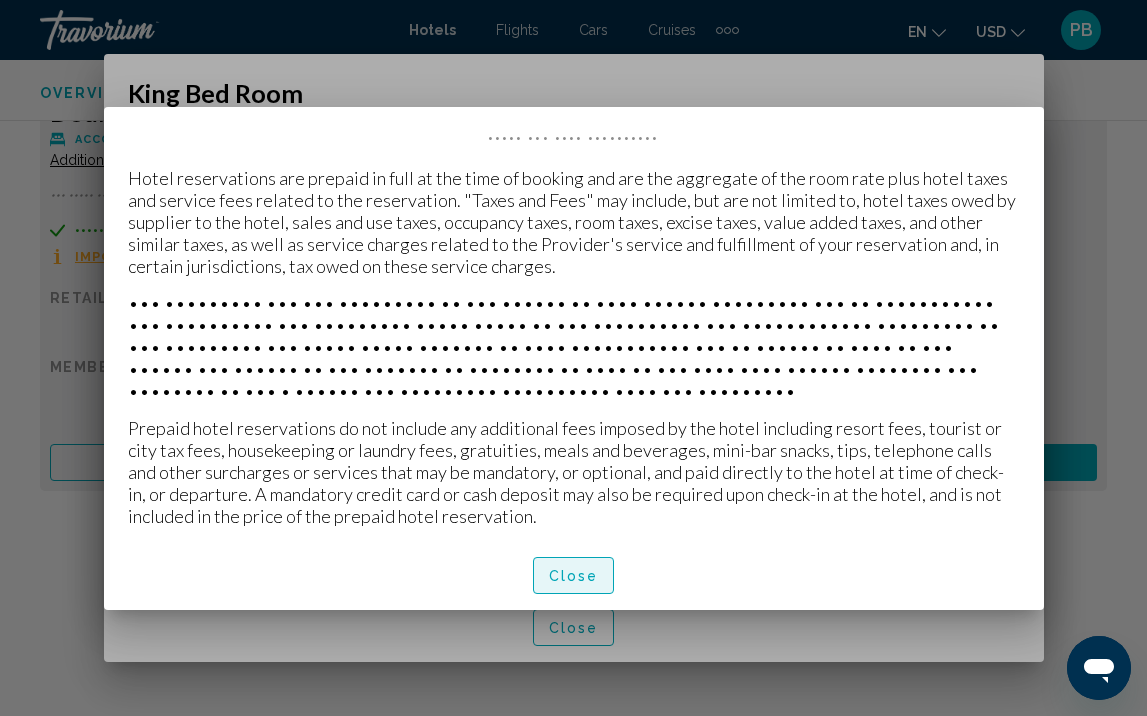 click on "Close" at bounding box center (574, 576) 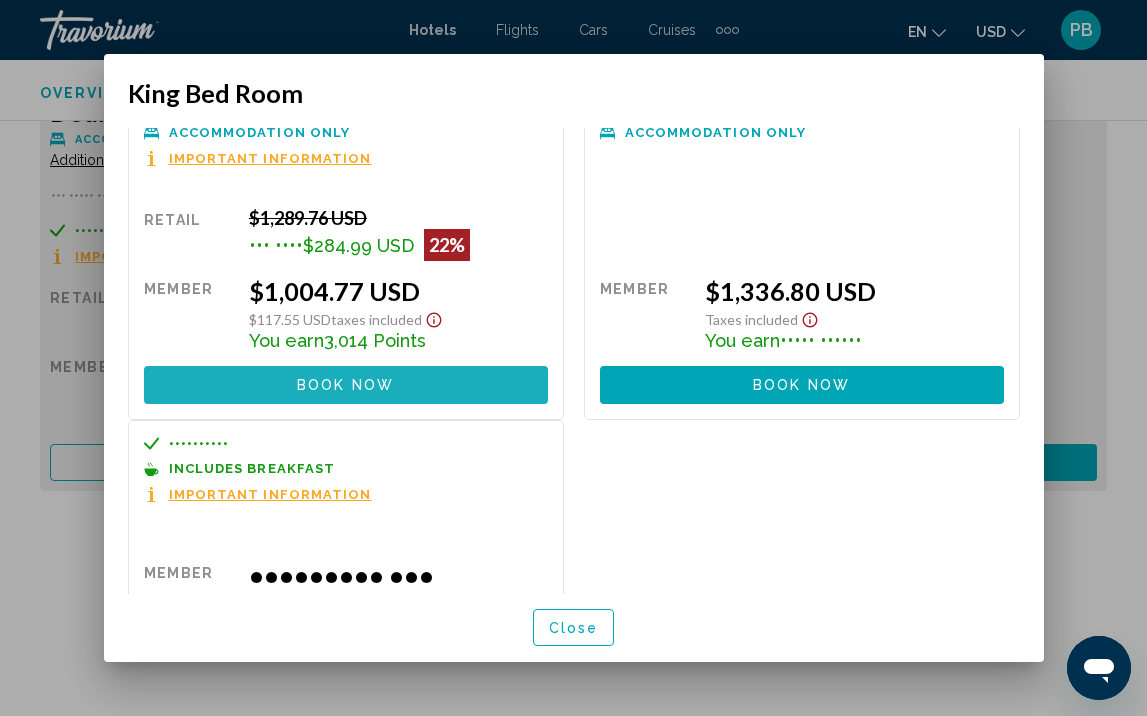 click on "Book now No longer available" at bounding box center [346, 384] 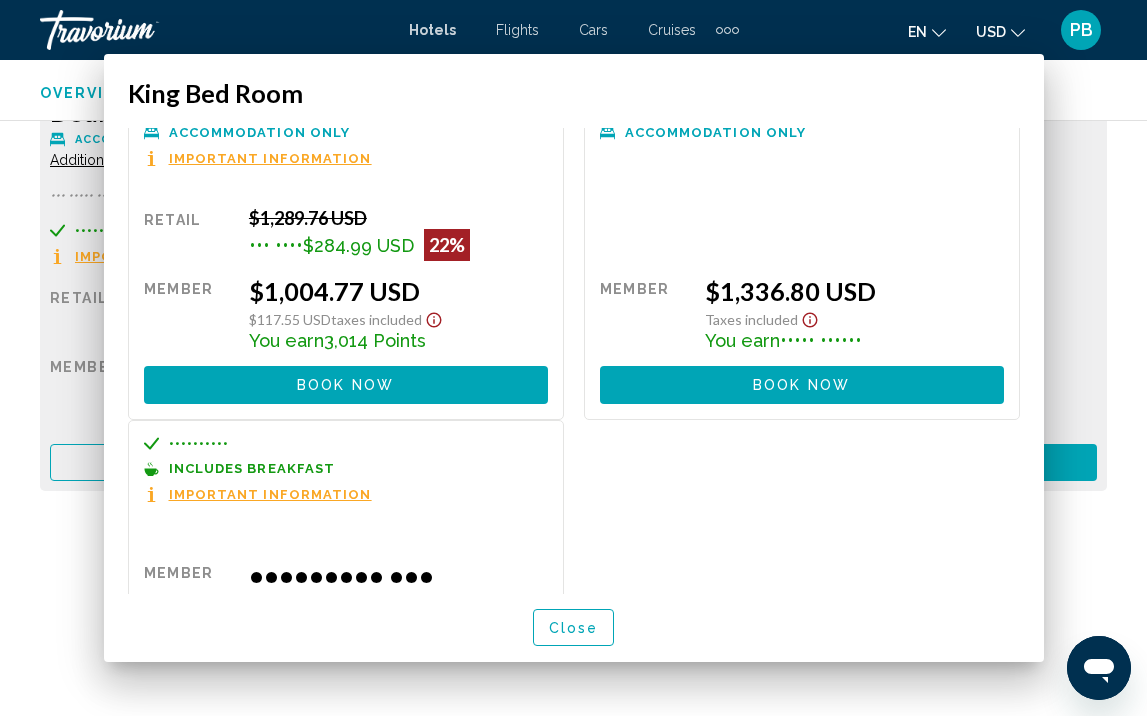scroll, scrollTop: 3345, scrollLeft: 0, axis: vertical 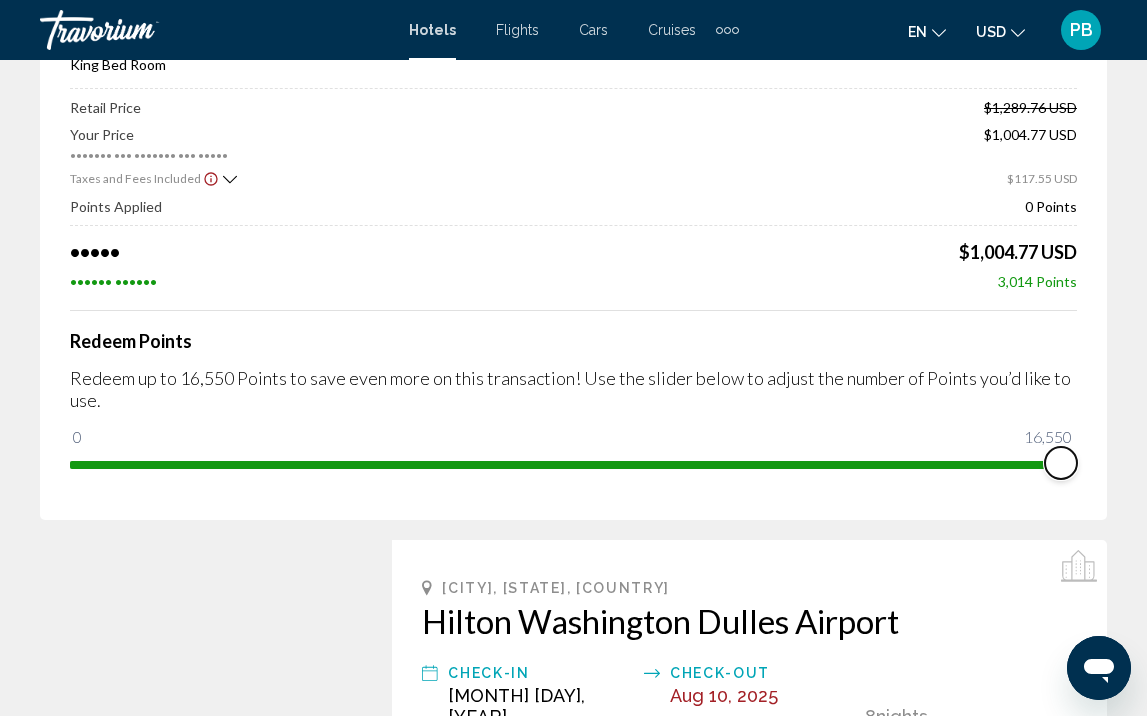 drag, startPoint x: 91, startPoint y: 439, endPoint x: 1121, endPoint y: 575, distance: 1038.9398 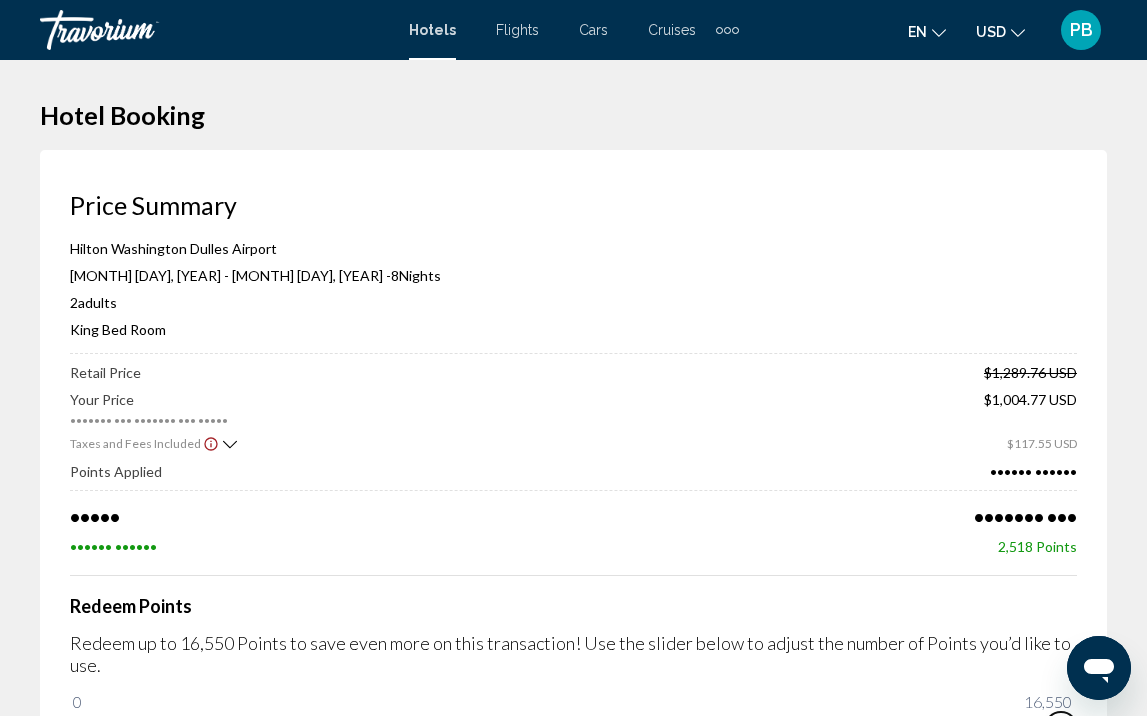 scroll, scrollTop: 0, scrollLeft: 0, axis: both 